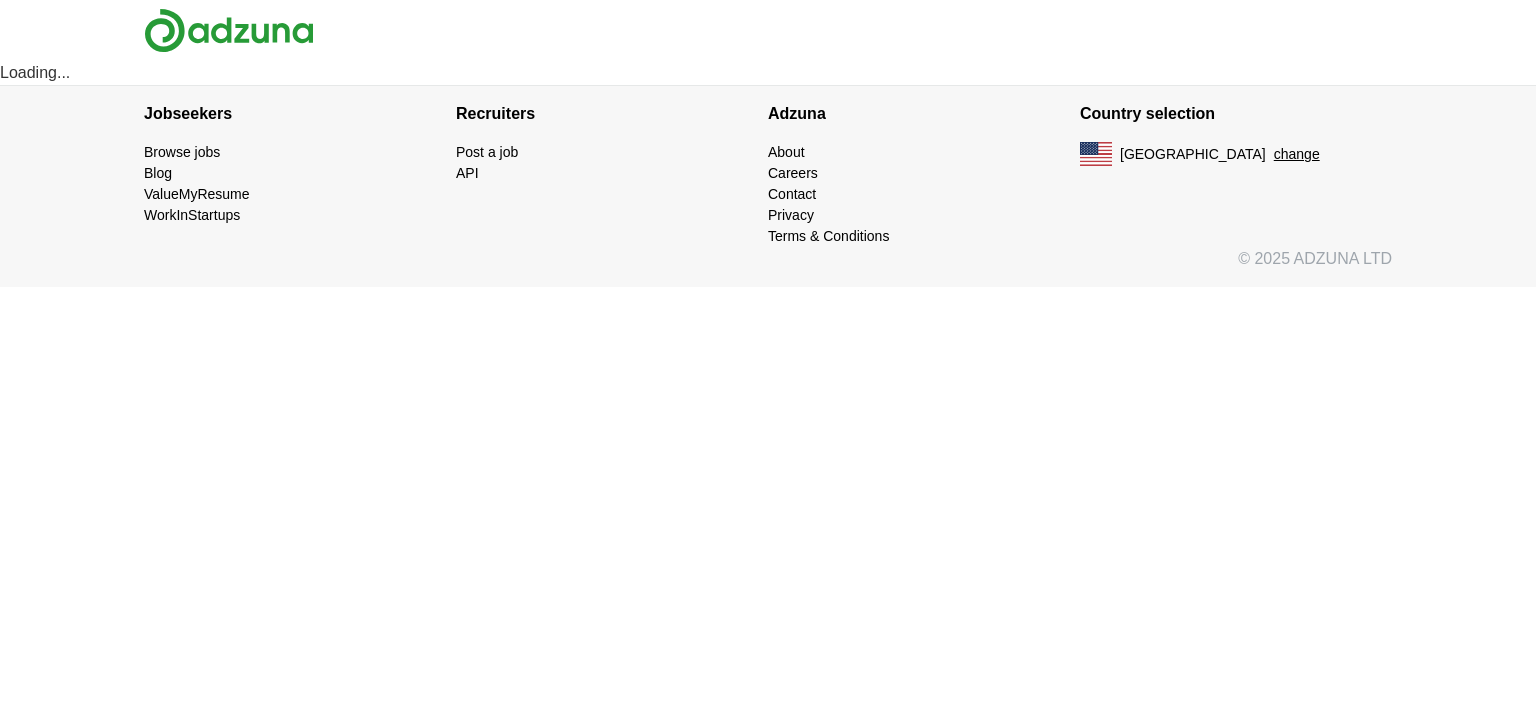 scroll, scrollTop: 0, scrollLeft: 0, axis: both 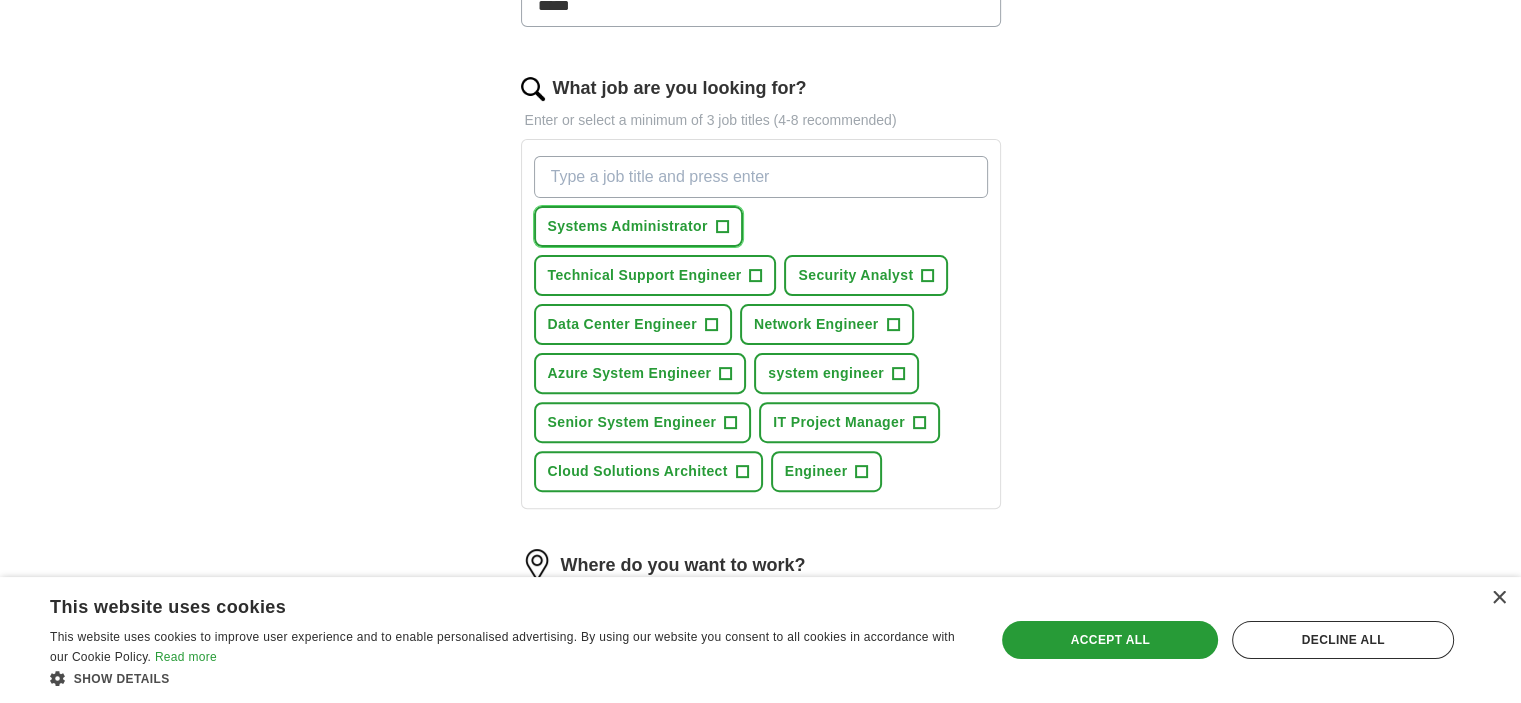 click on "+" at bounding box center [722, 227] 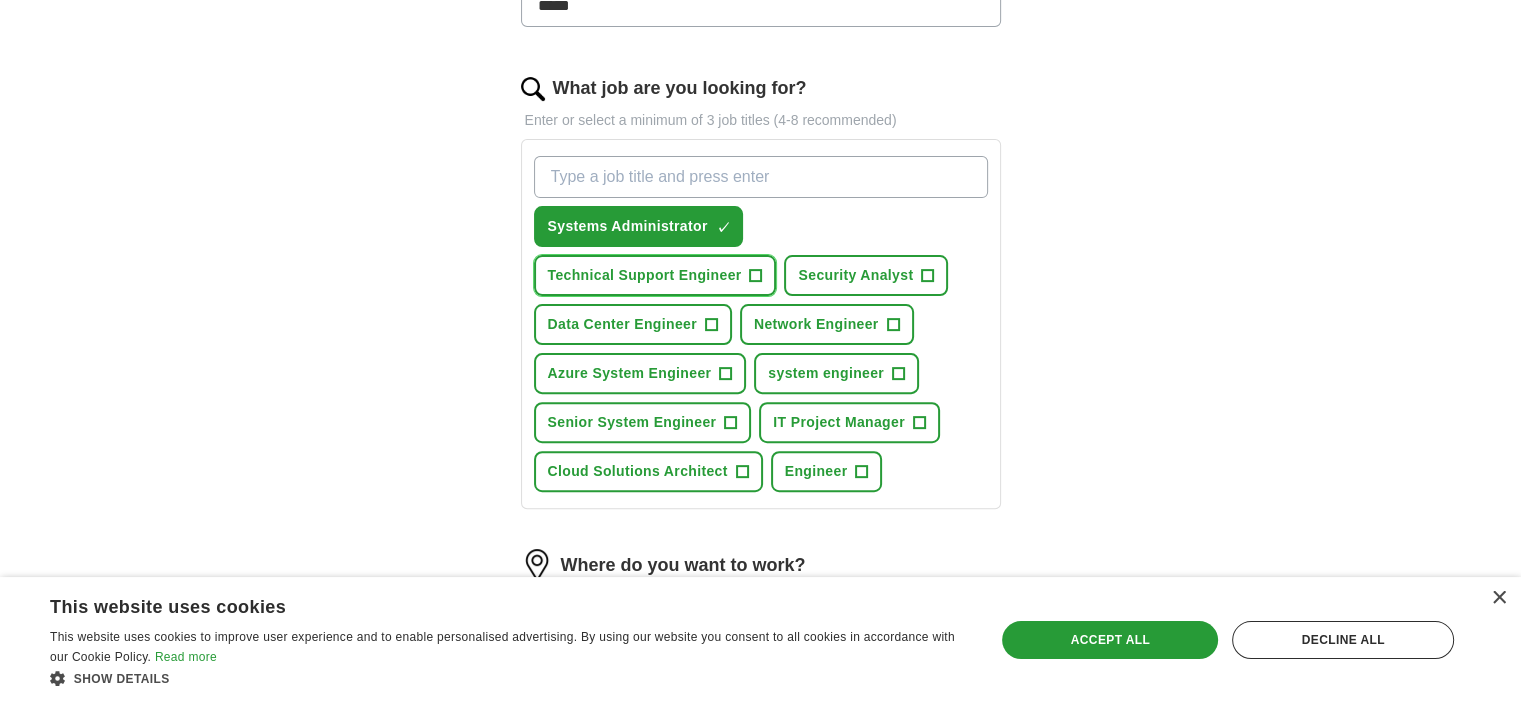 click on "+" at bounding box center (756, 276) 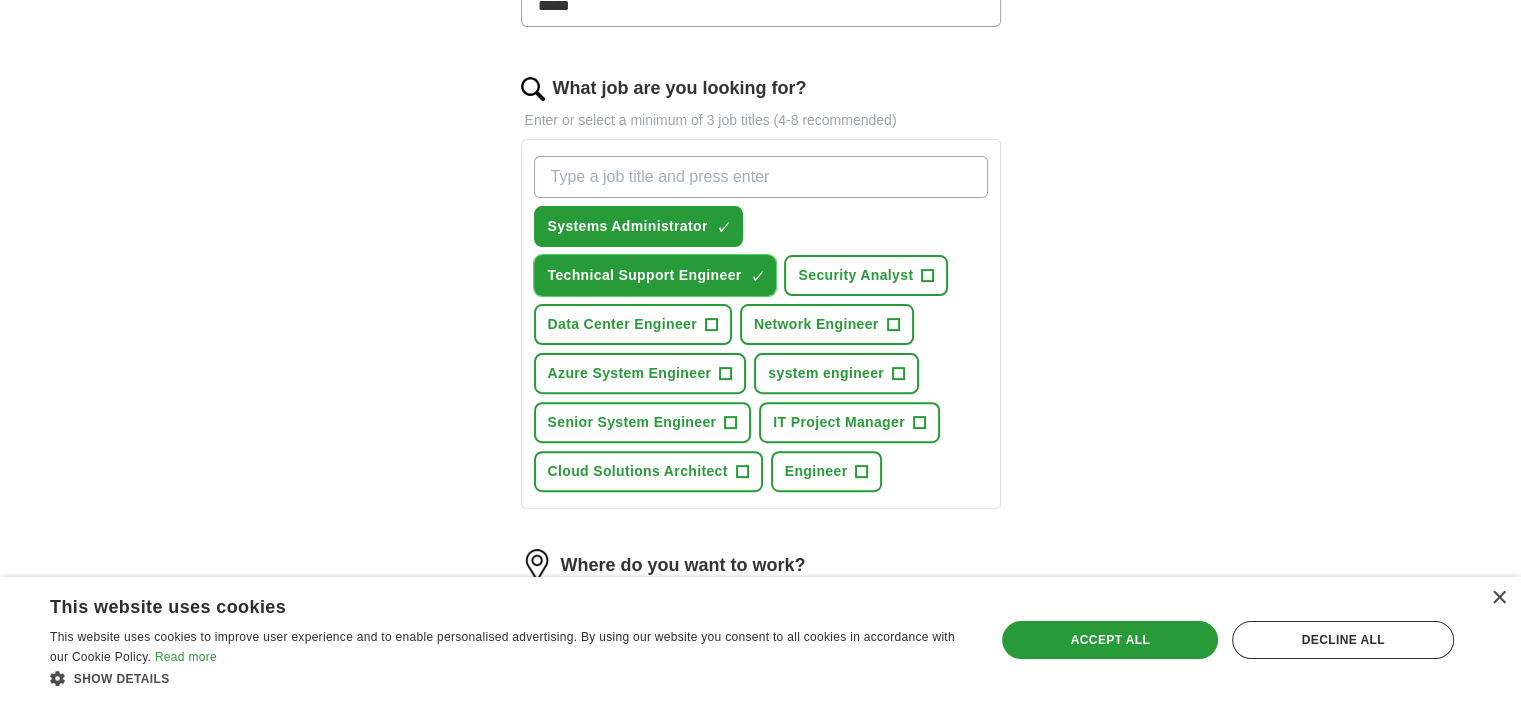 click on "+" at bounding box center (711, 325) 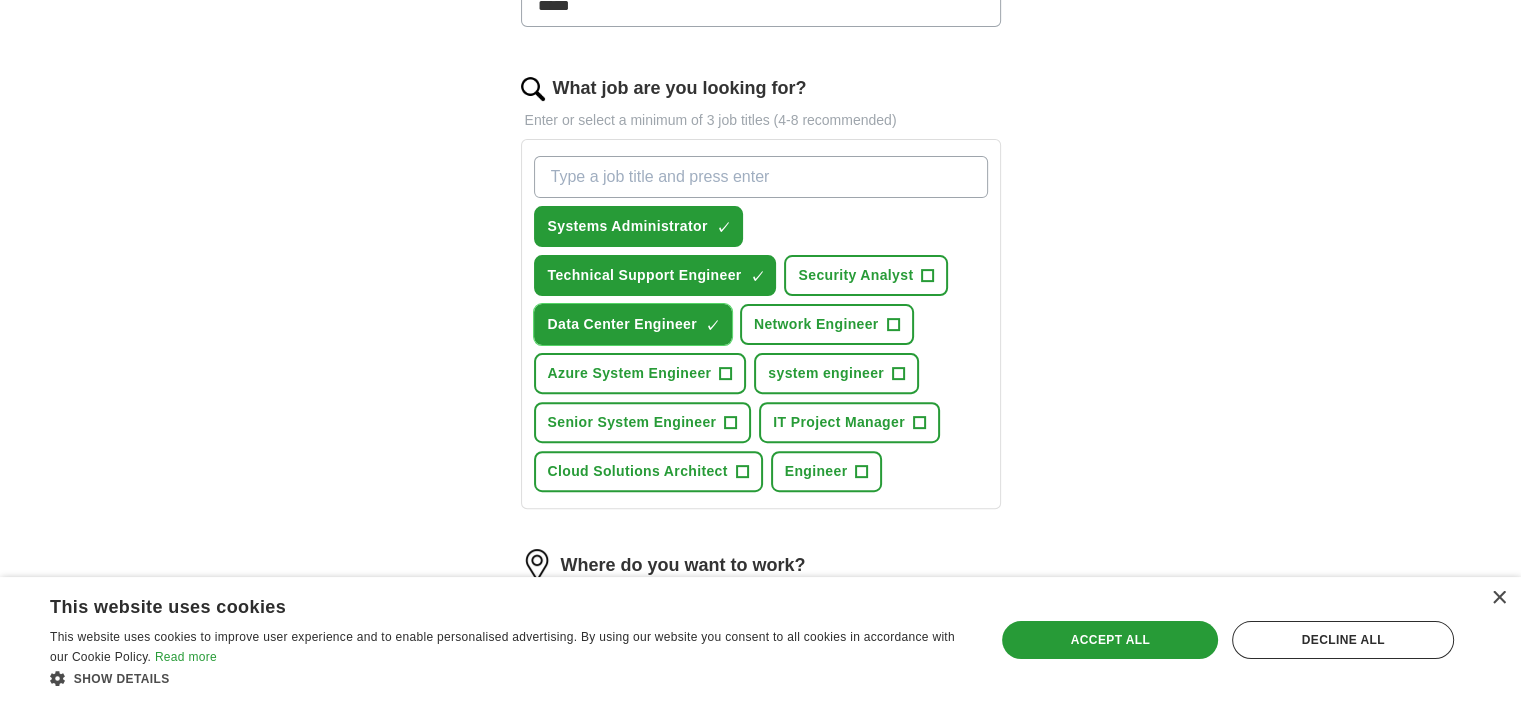 click on "×" at bounding box center [0, 0] 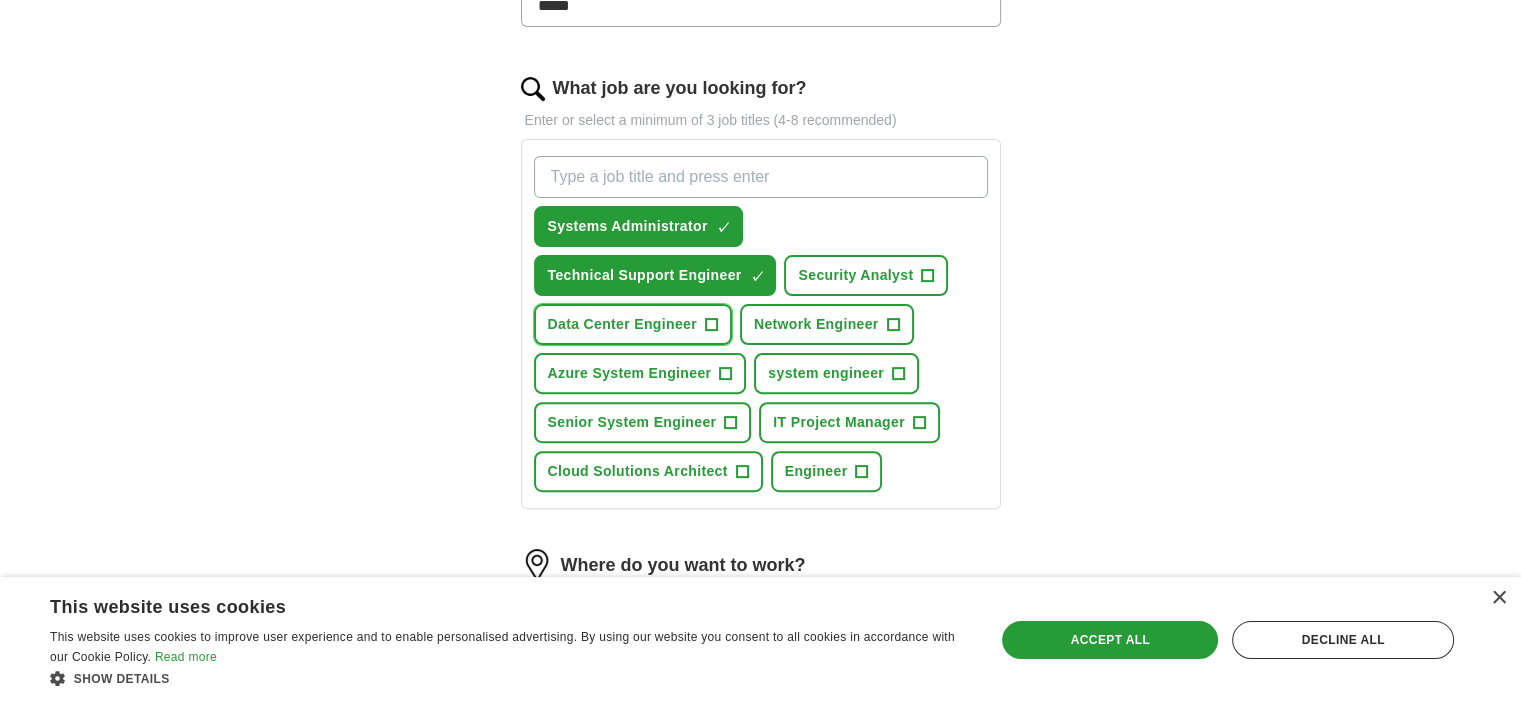 click on "+" at bounding box center [711, 325] 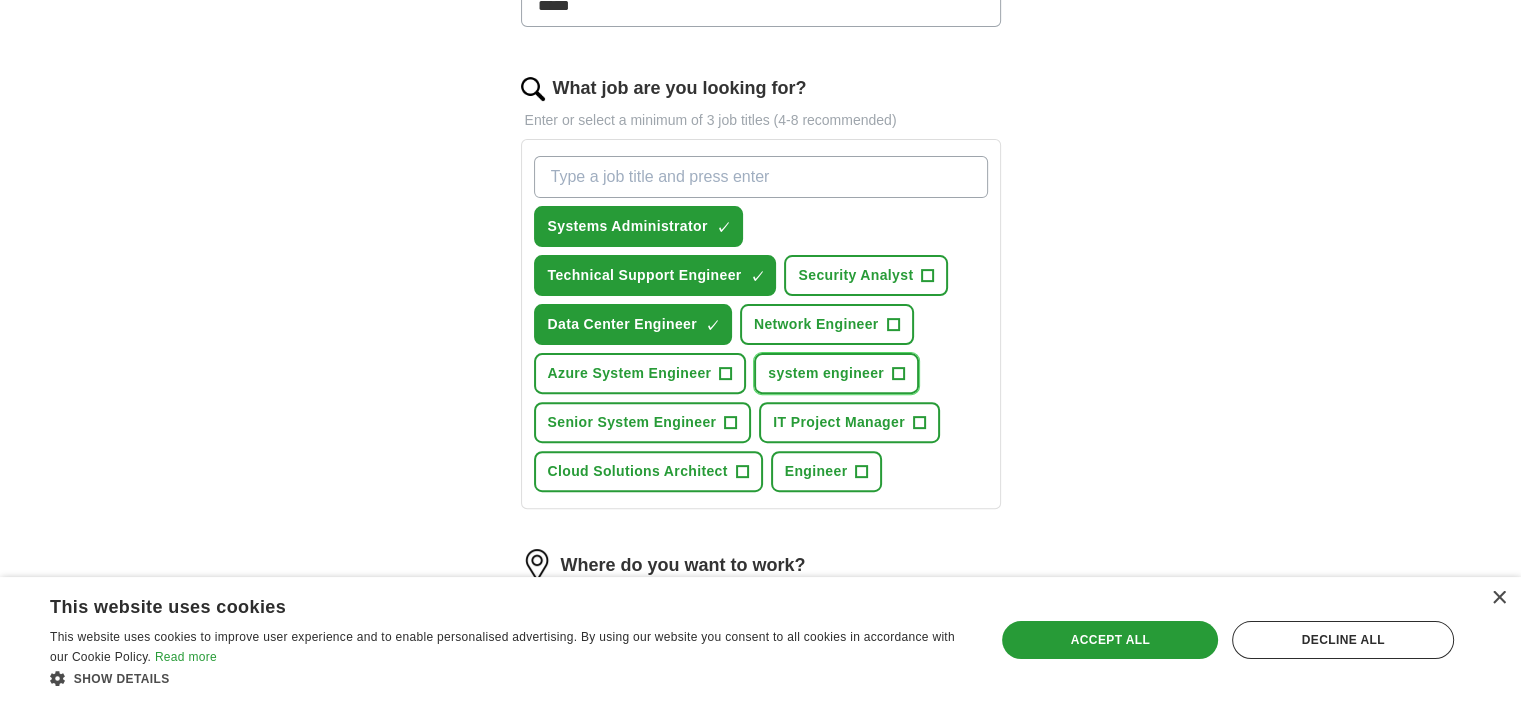 click on "+" at bounding box center (898, 374) 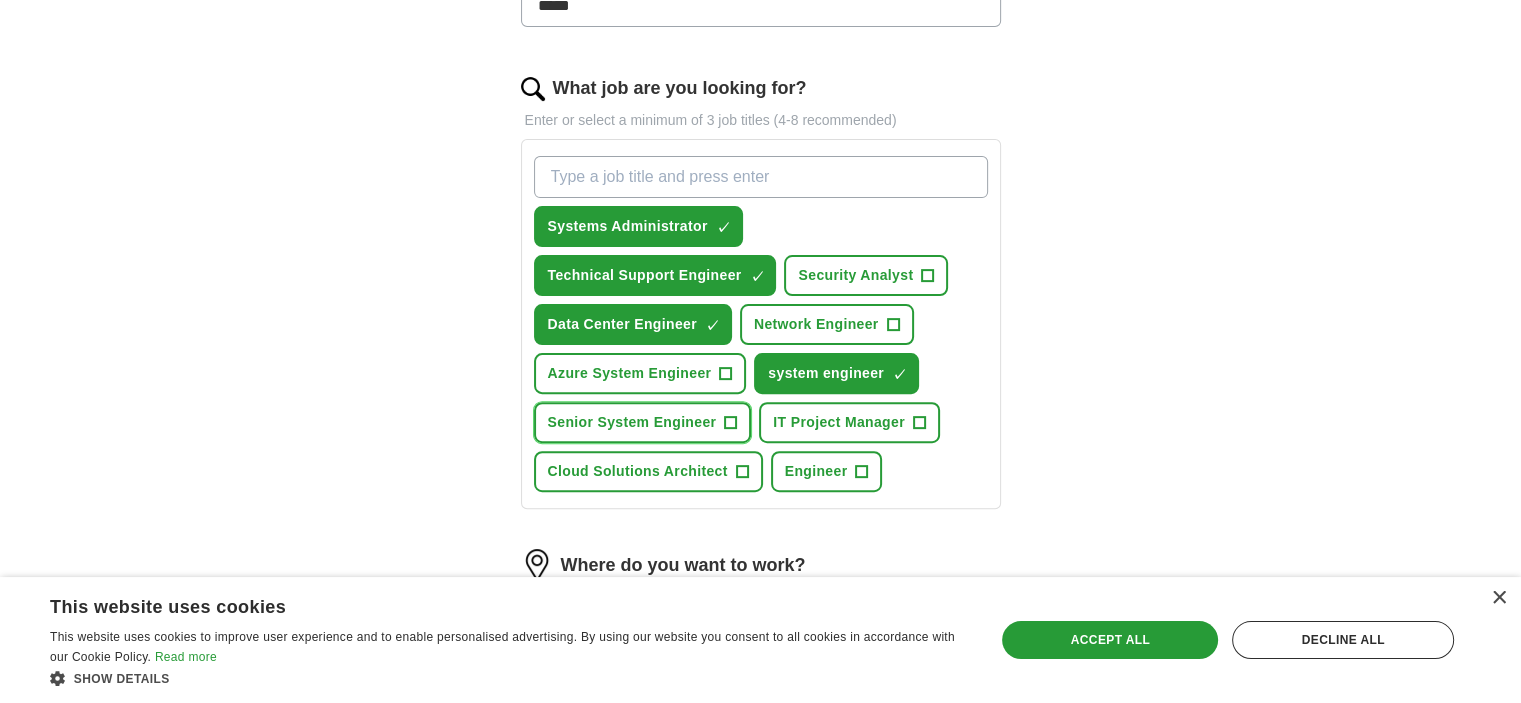 click on "+" at bounding box center [731, 423] 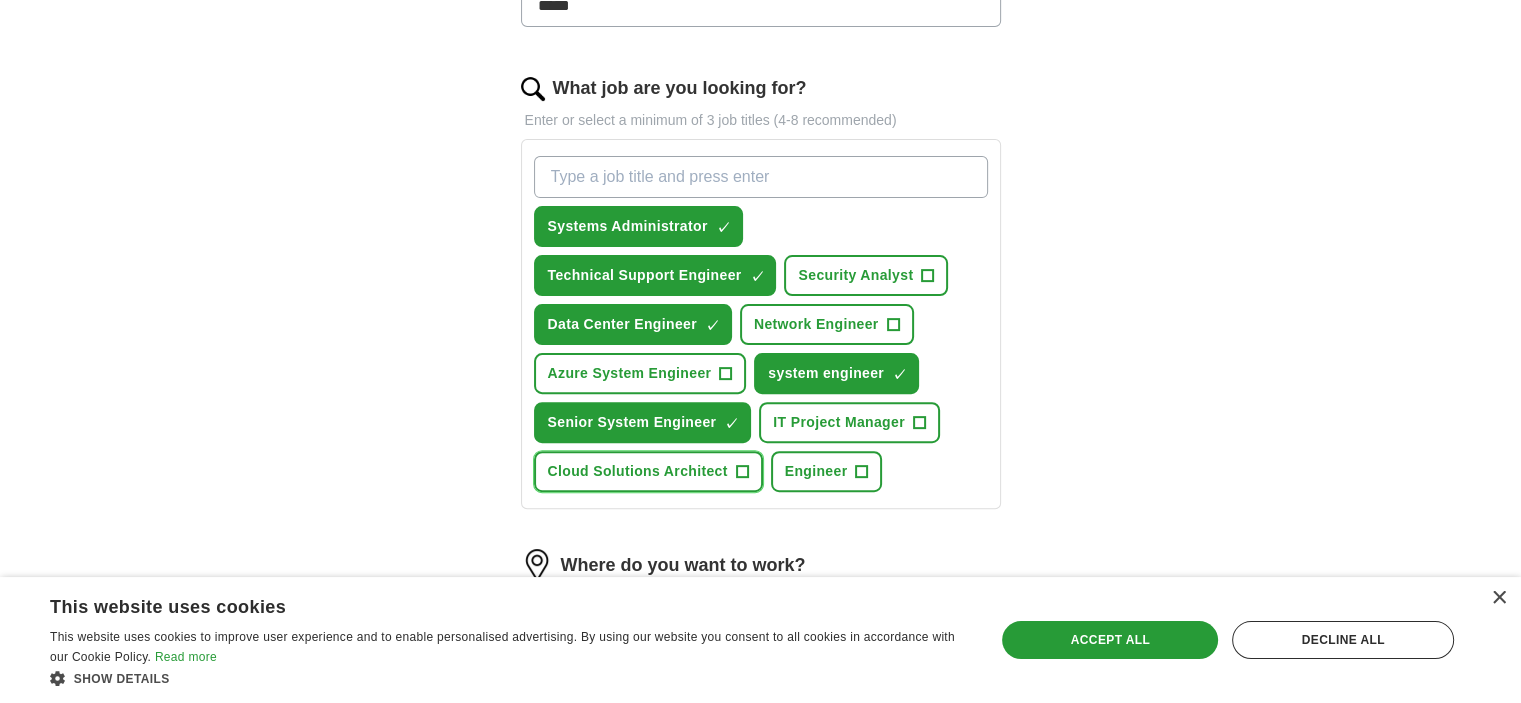 click on "+" at bounding box center (742, 472) 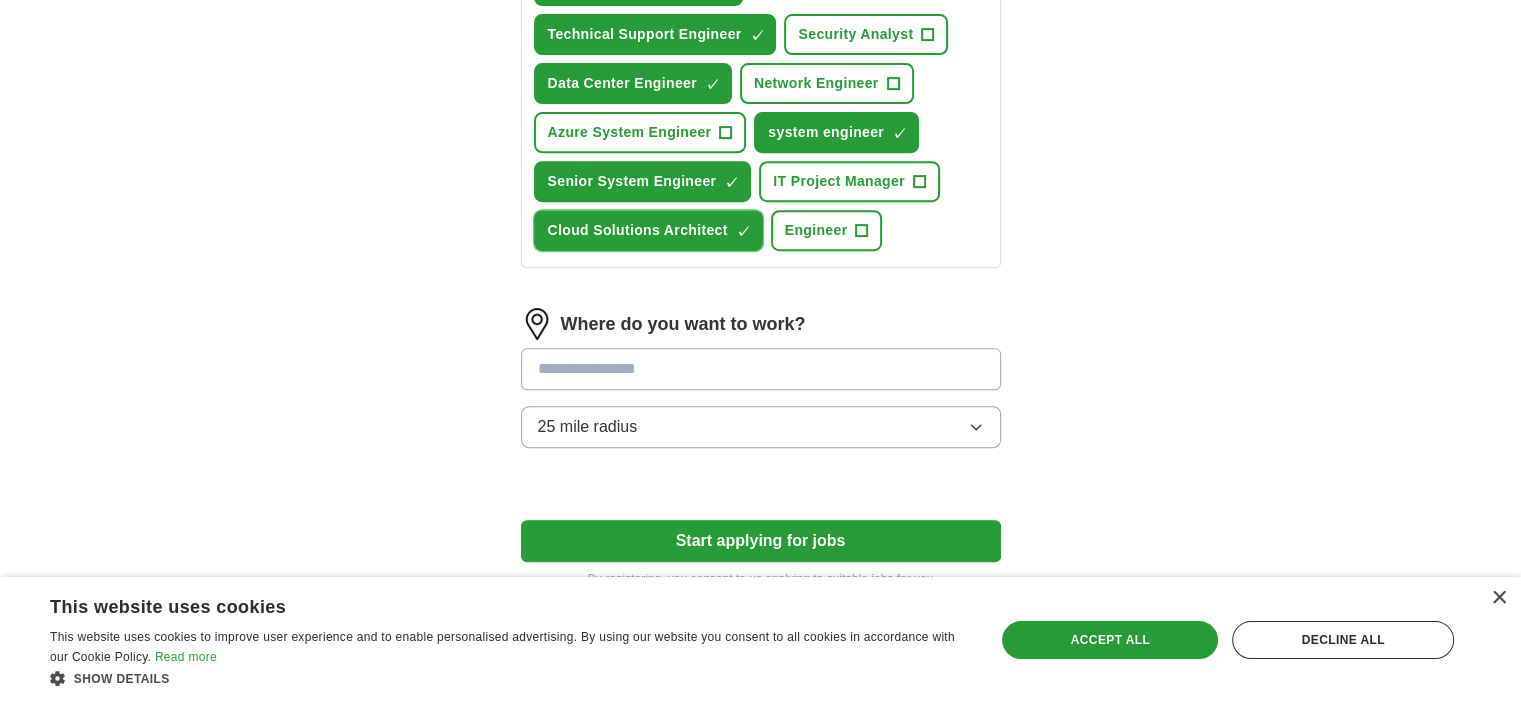 scroll, scrollTop: 826, scrollLeft: 0, axis: vertical 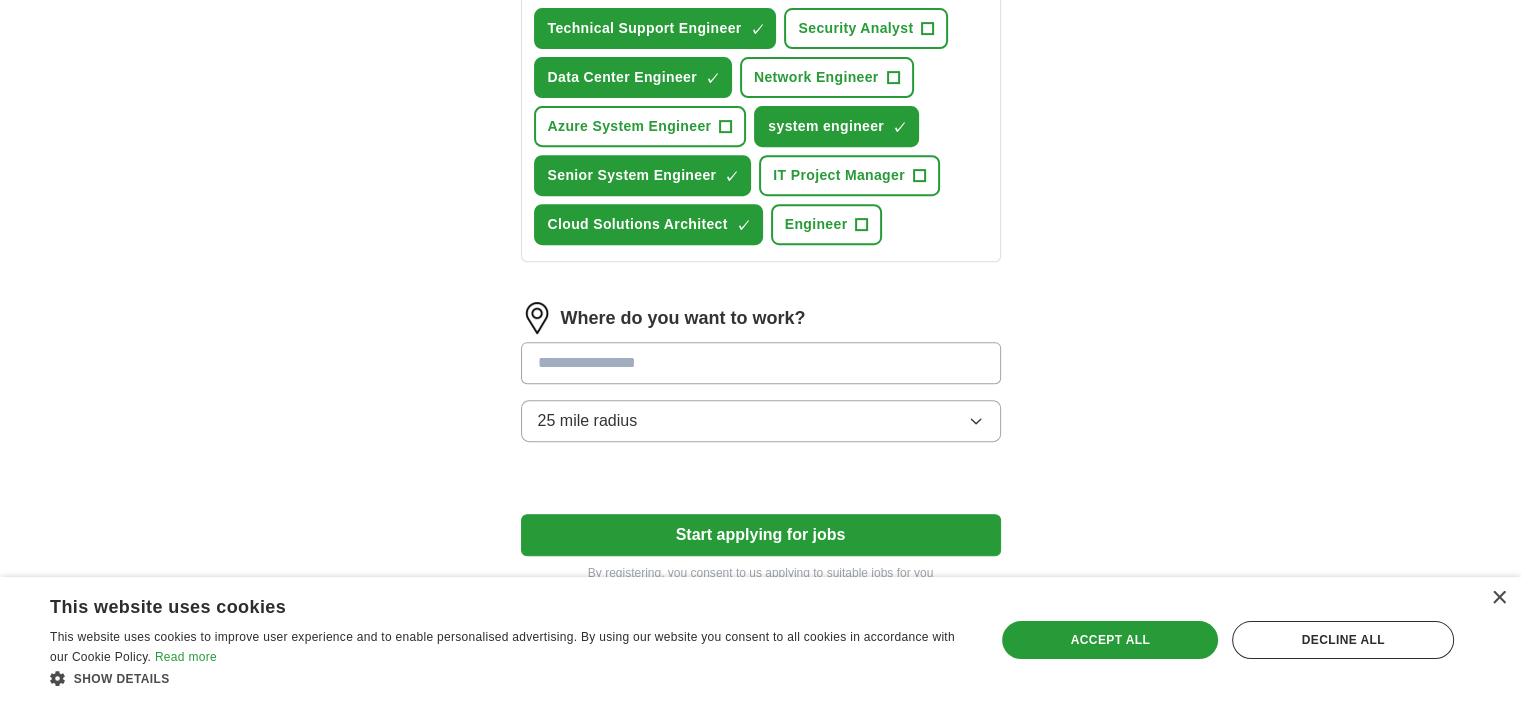 click at bounding box center (761, 363) 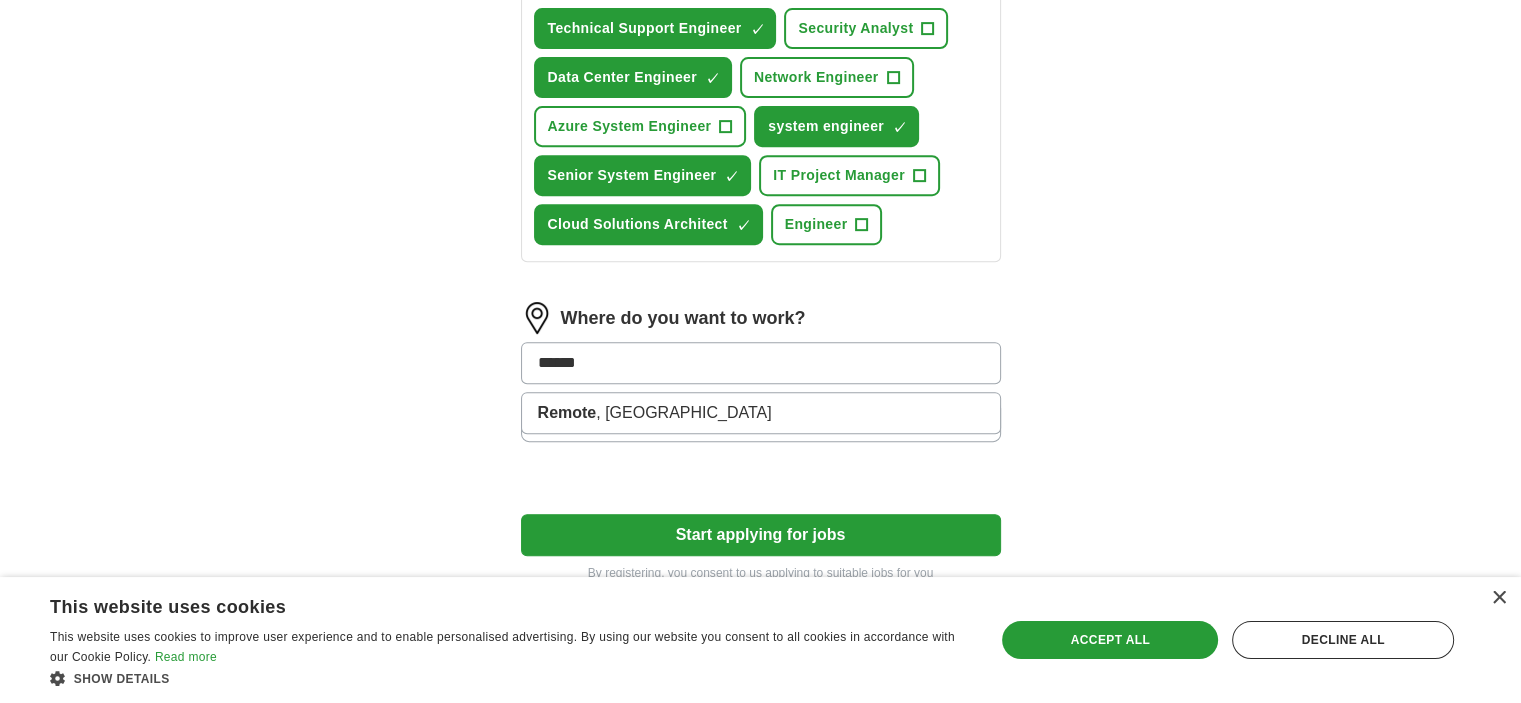 click on "******" at bounding box center (761, 363) 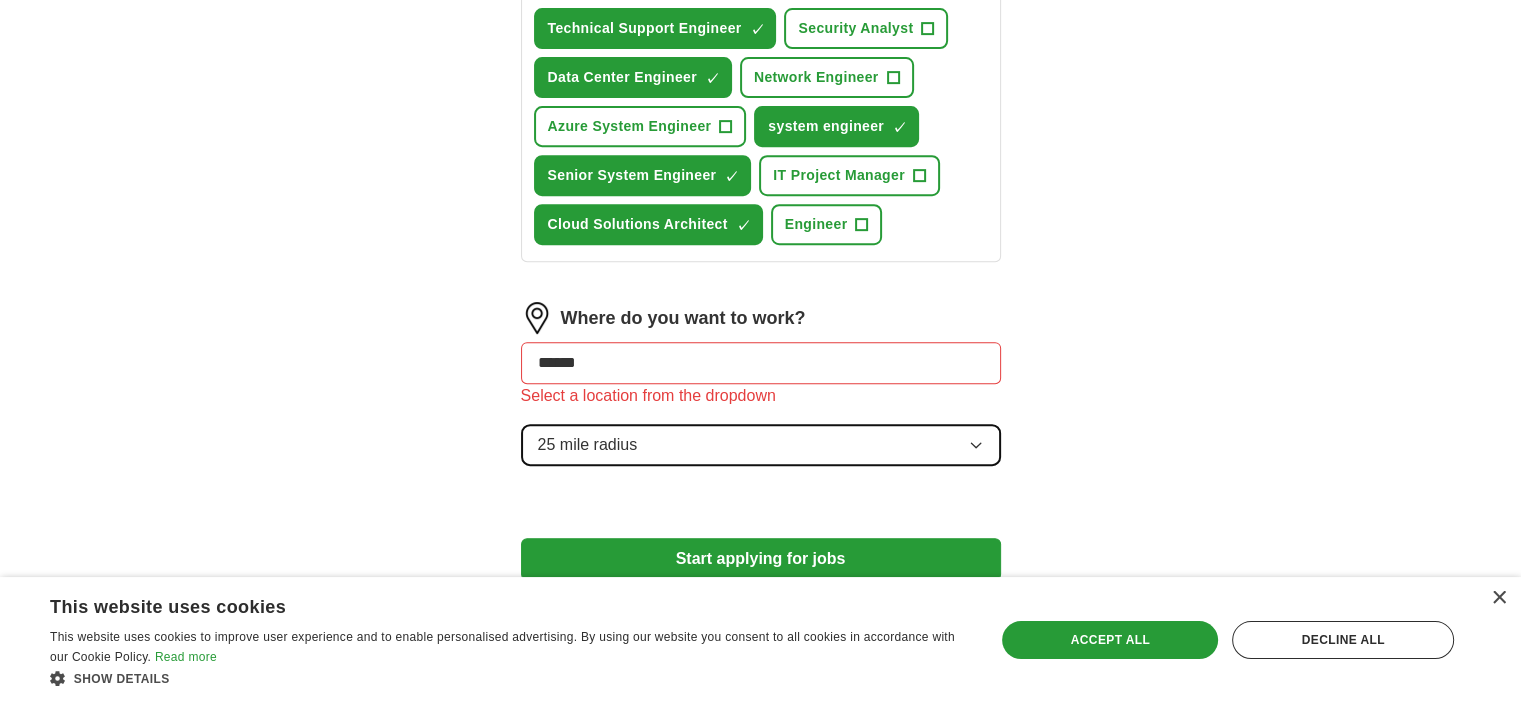 click on "25 mile radius" at bounding box center [588, 445] 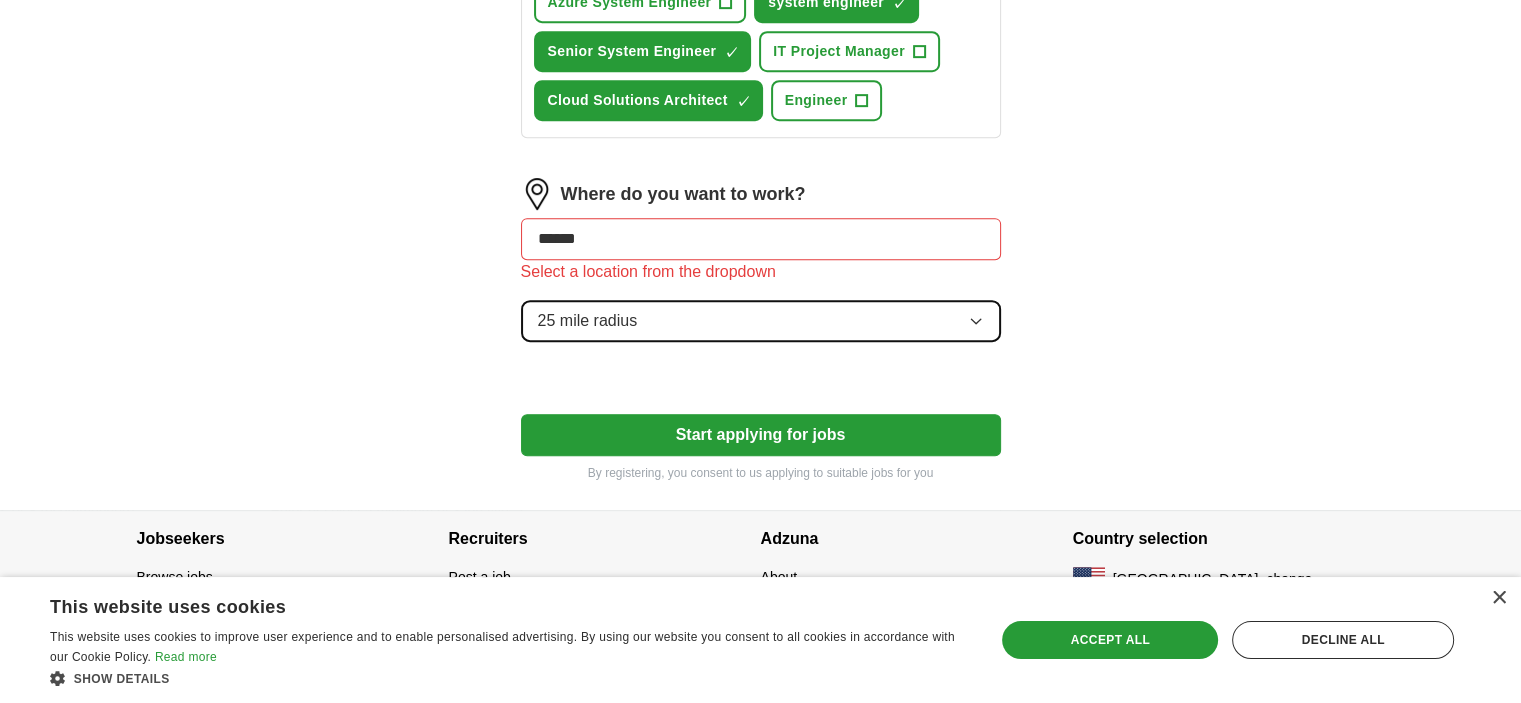 click on "25 mile radius" at bounding box center (761, 321) 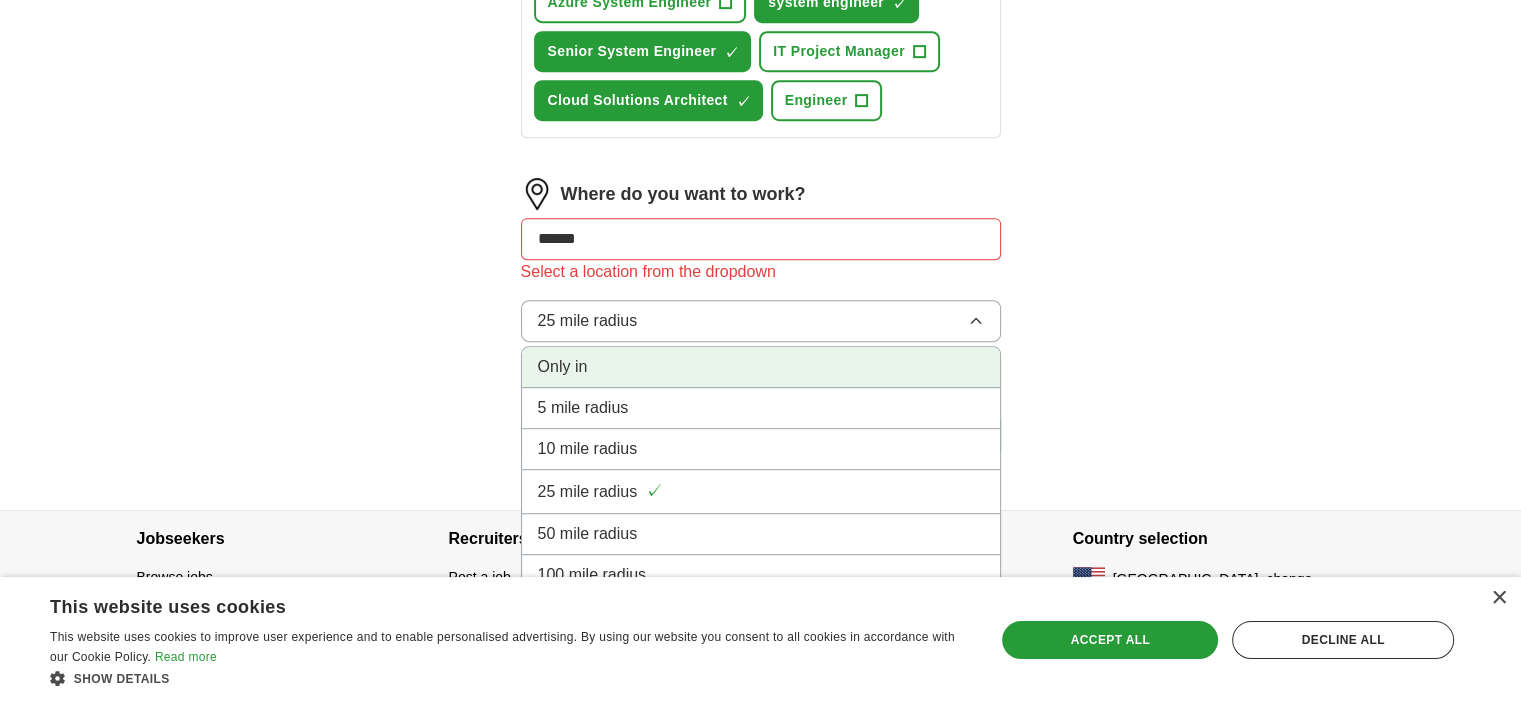 click on "Only in" at bounding box center [761, 367] 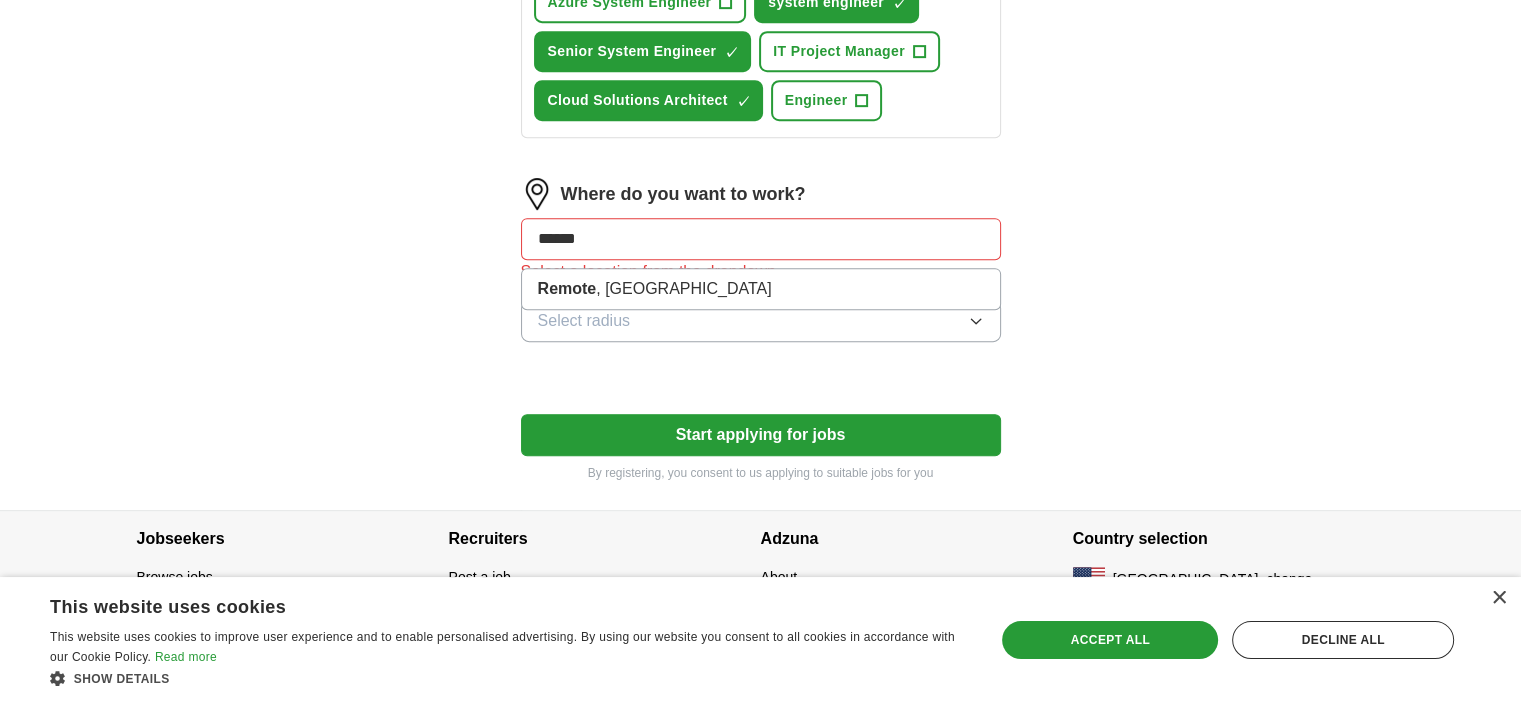 drag, startPoint x: 786, startPoint y: 238, endPoint x: 464, endPoint y: 227, distance: 322.18784 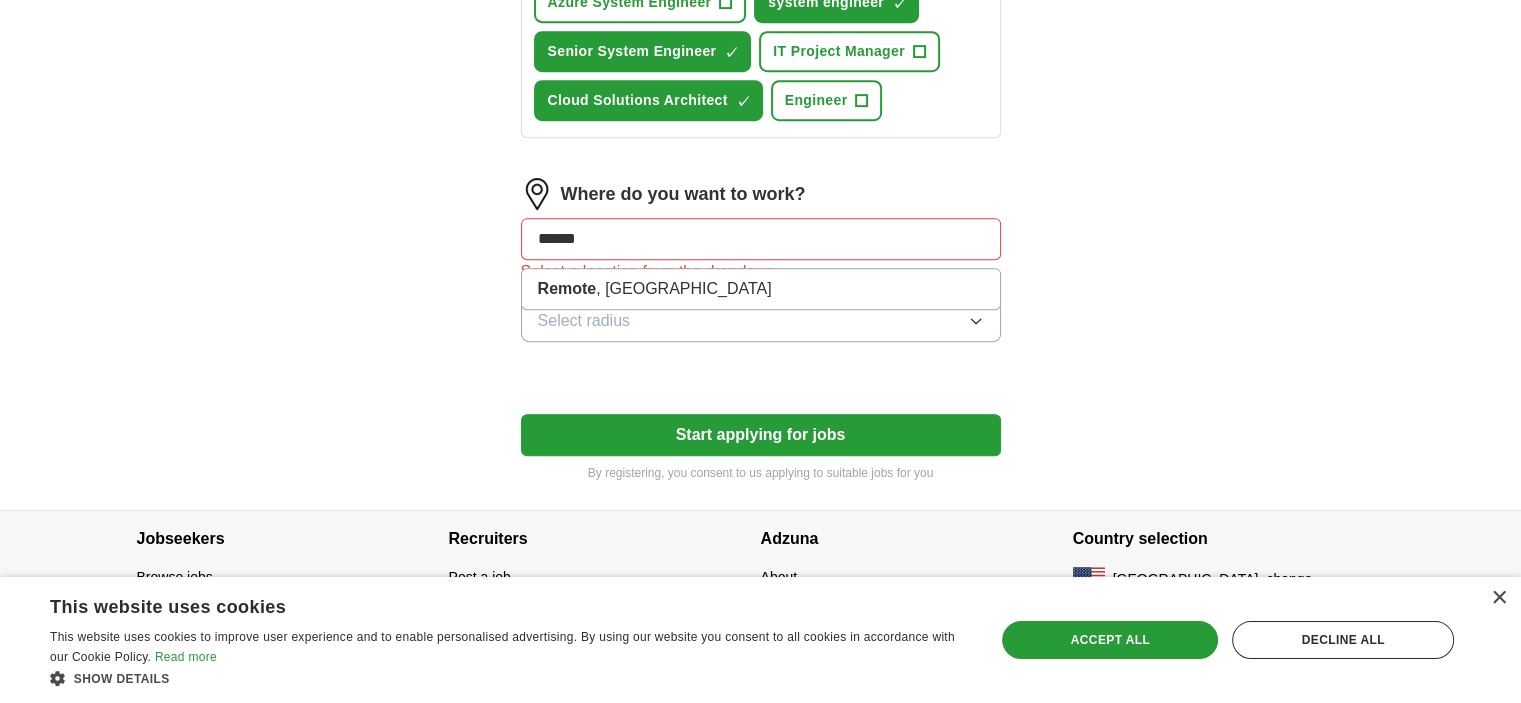 type on "******" 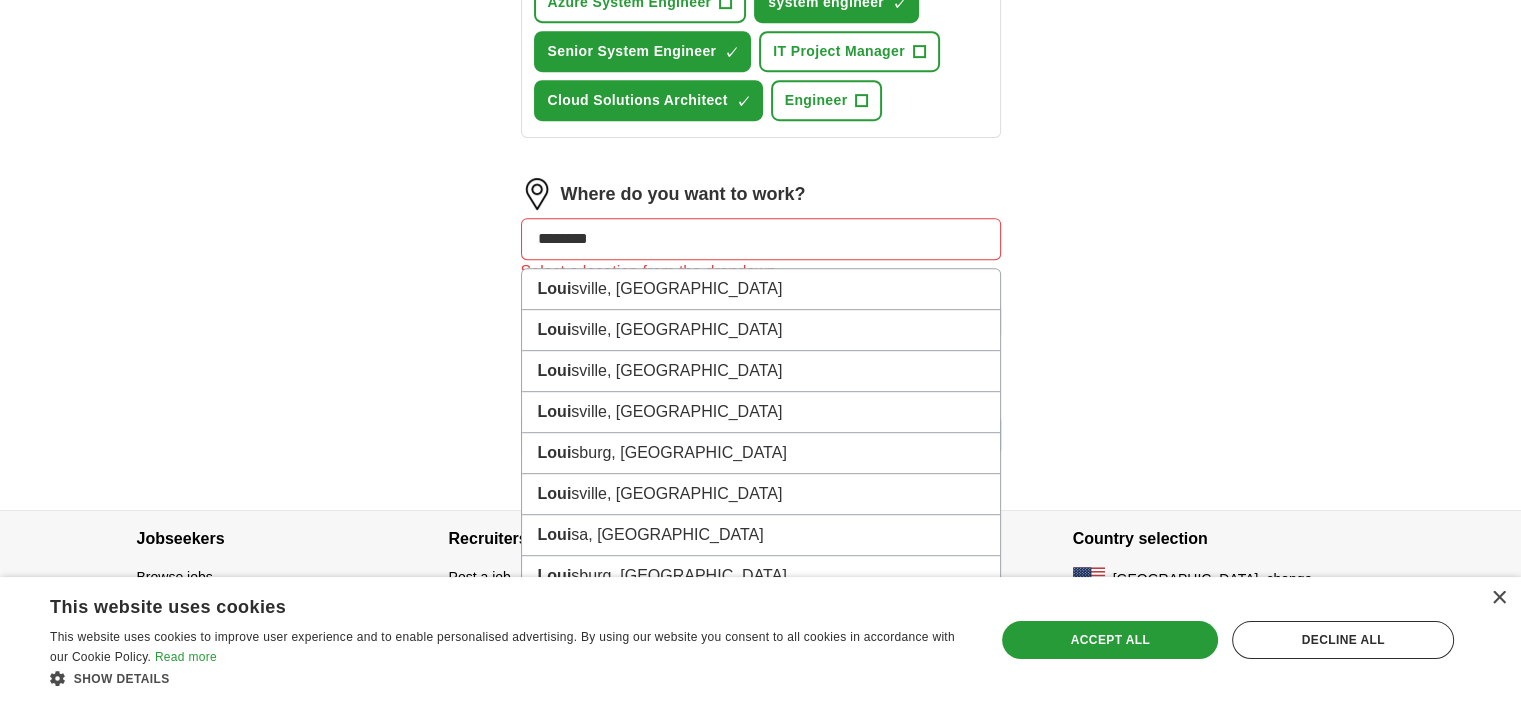 type on "*********" 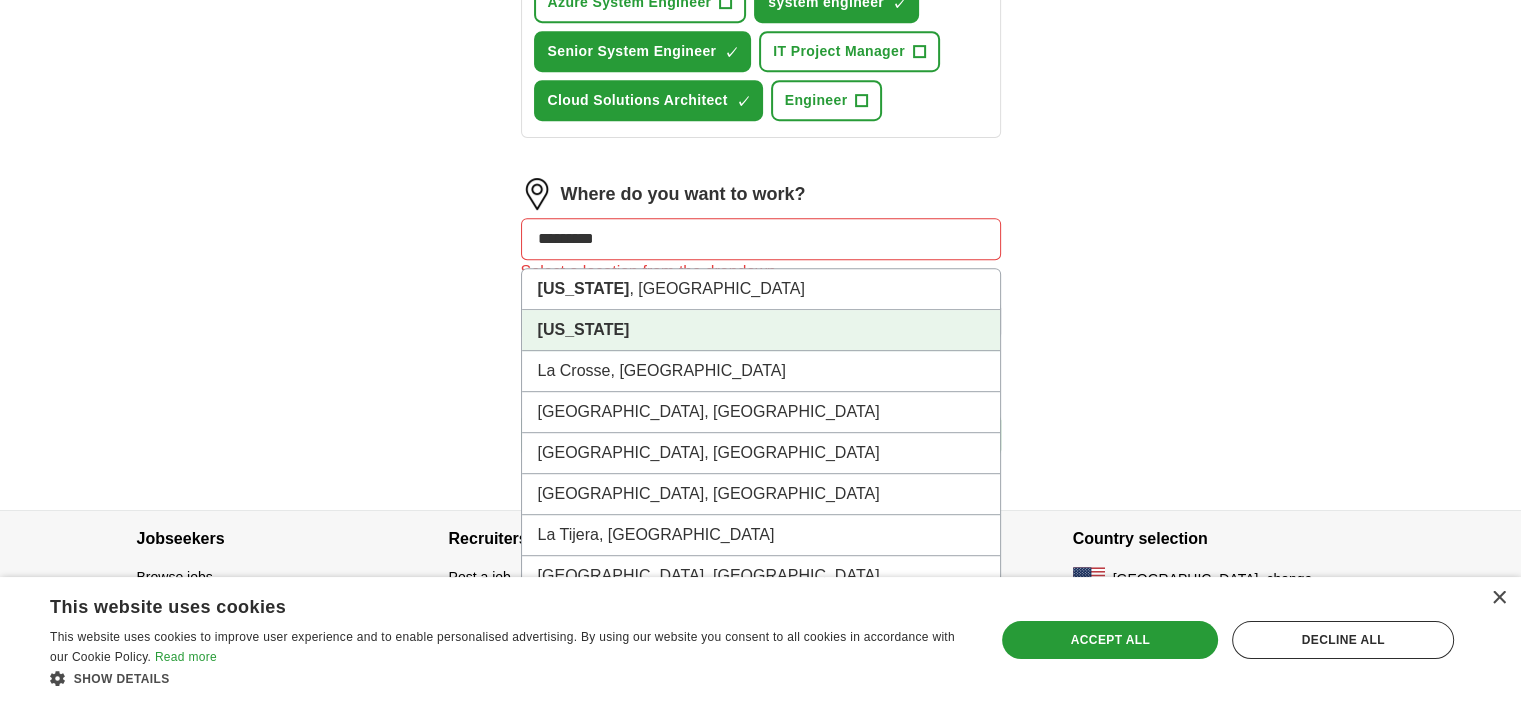 click on "[US_STATE]" at bounding box center (584, 329) 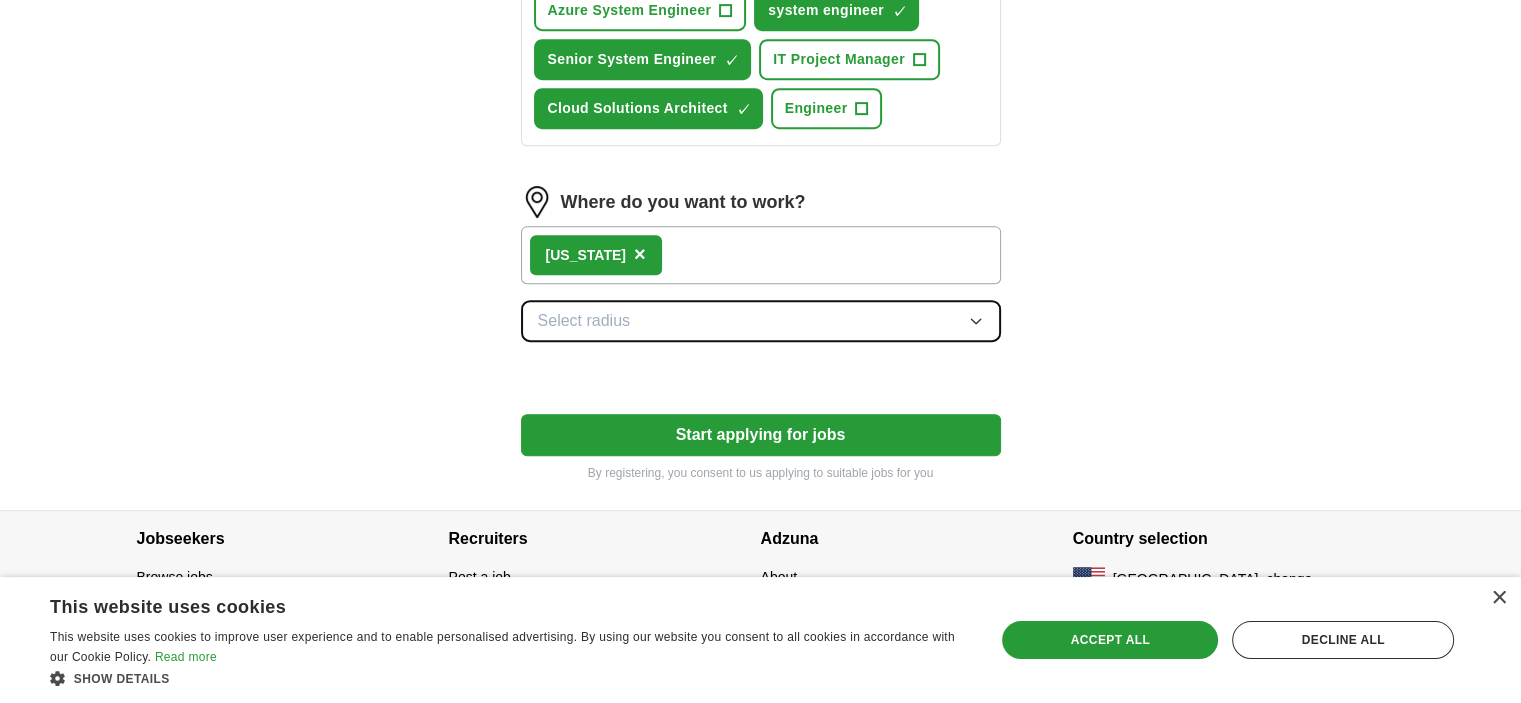 click on "Select radius" at bounding box center [584, 321] 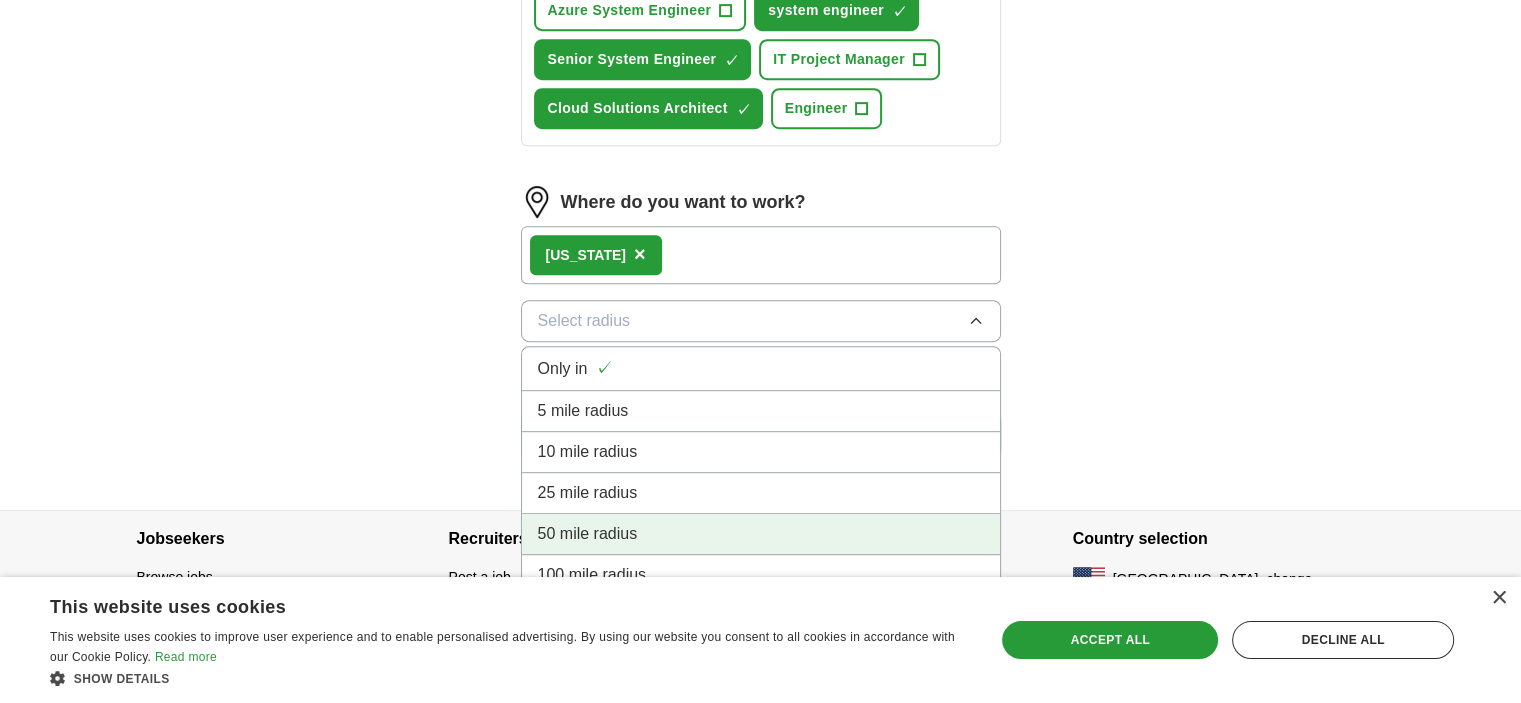 click on "50 mile radius" at bounding box center (588, 534) 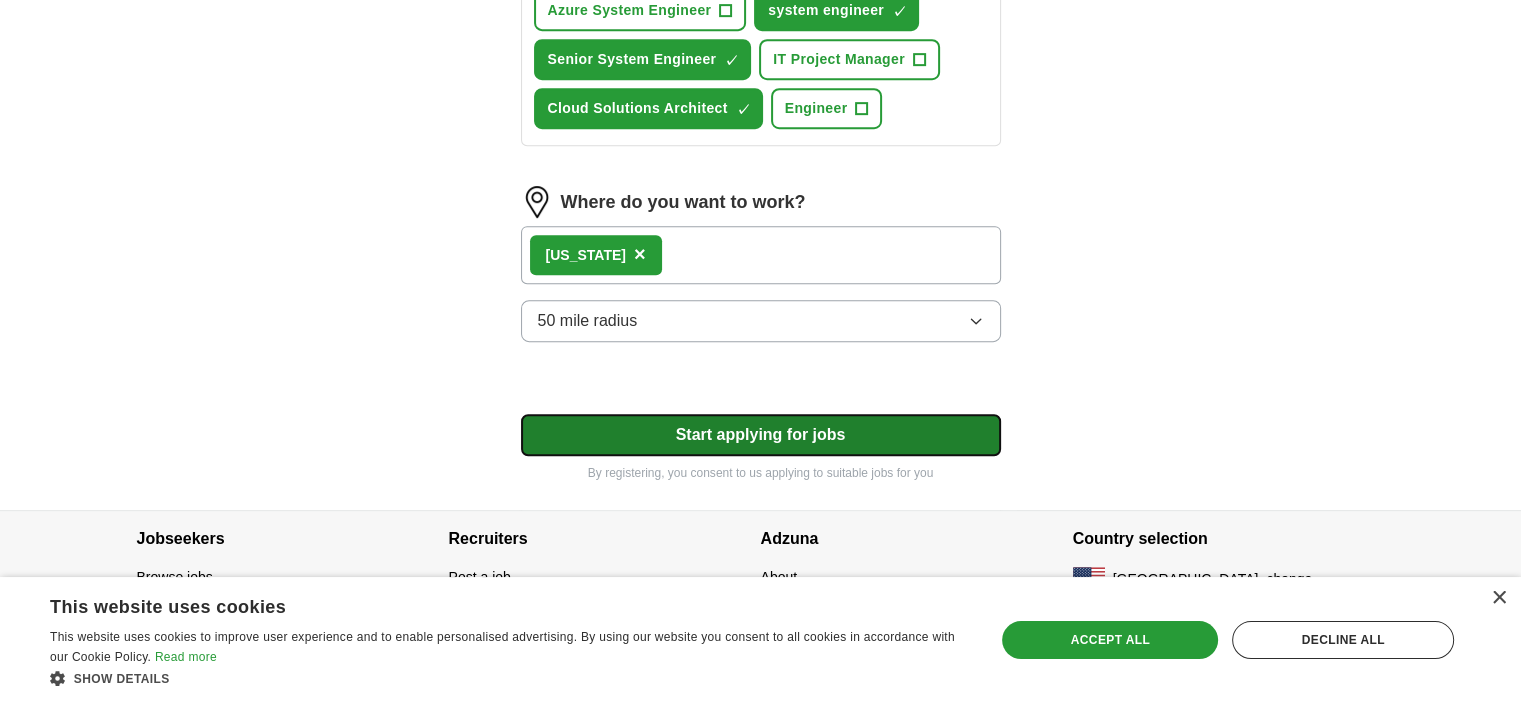 click on "Start applying for jobs" at bounding box center (761, 435) 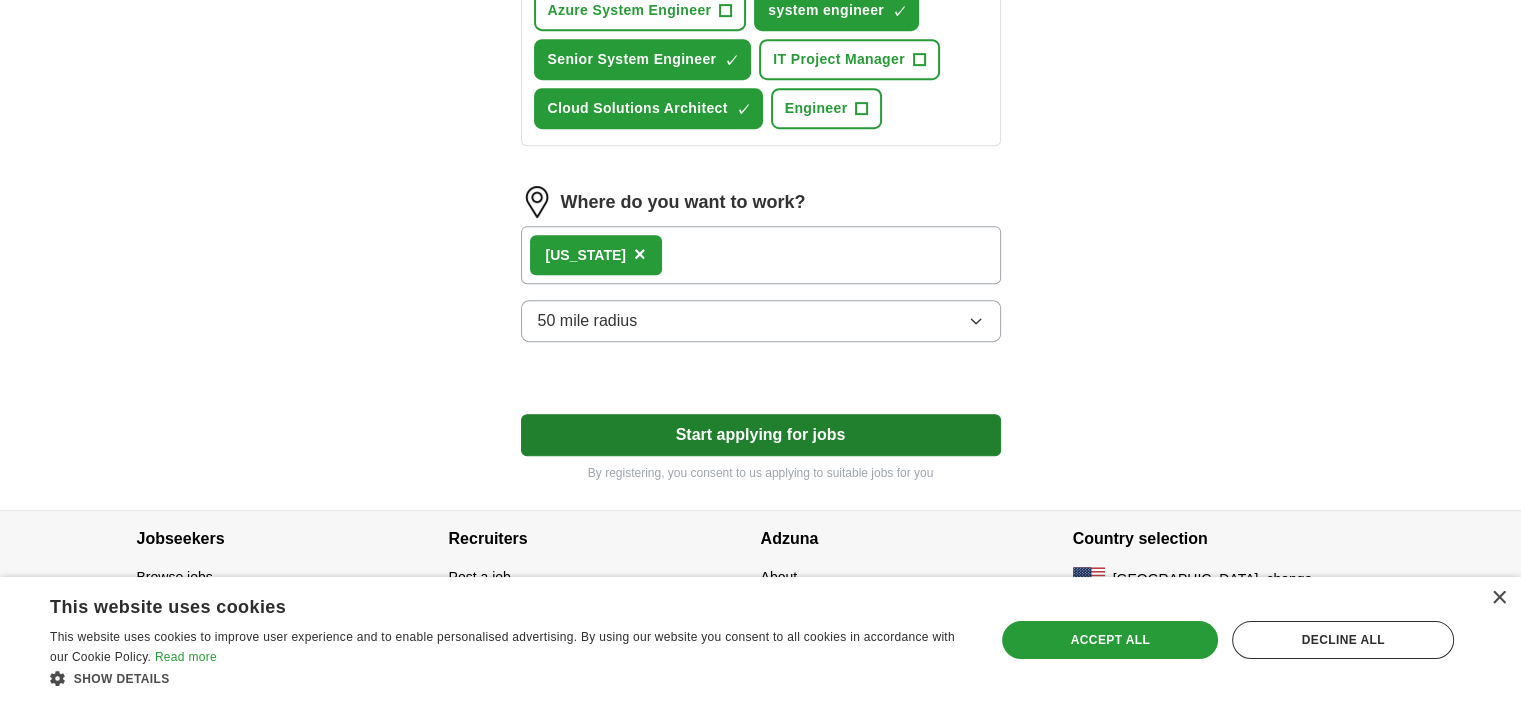 select on "**" 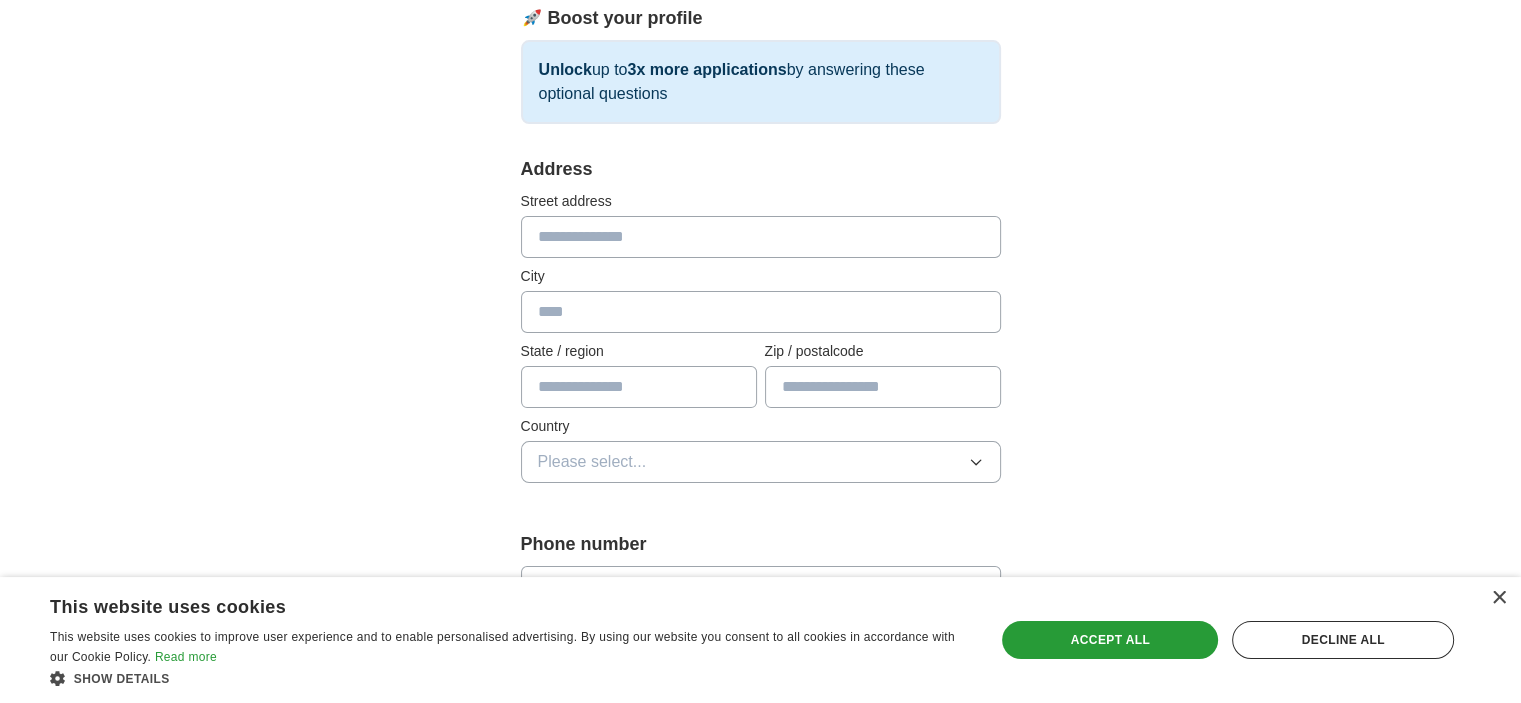 scroll, scrollTop: 283, scrollLeft: 0, axis: vertical 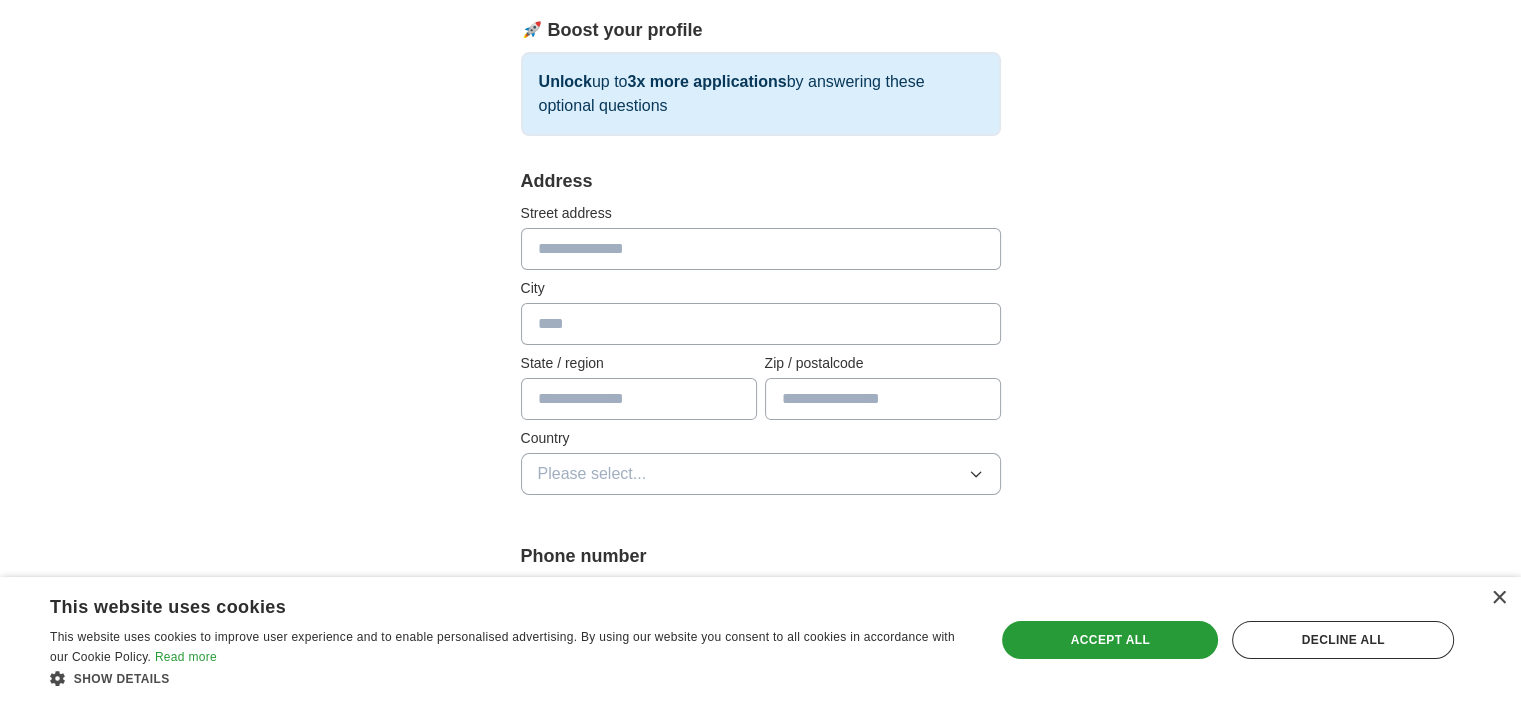 click at bounding box center [761, 249] 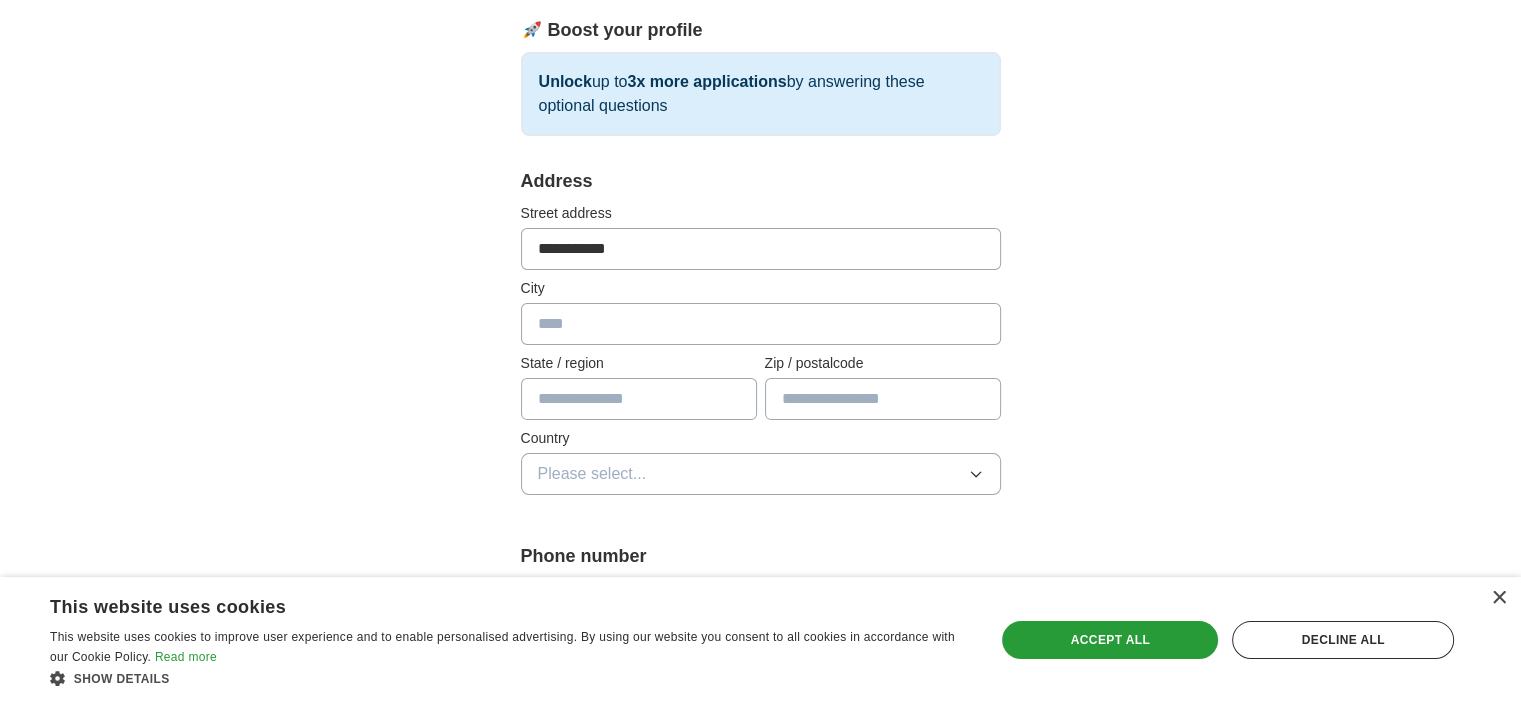 type on "********" 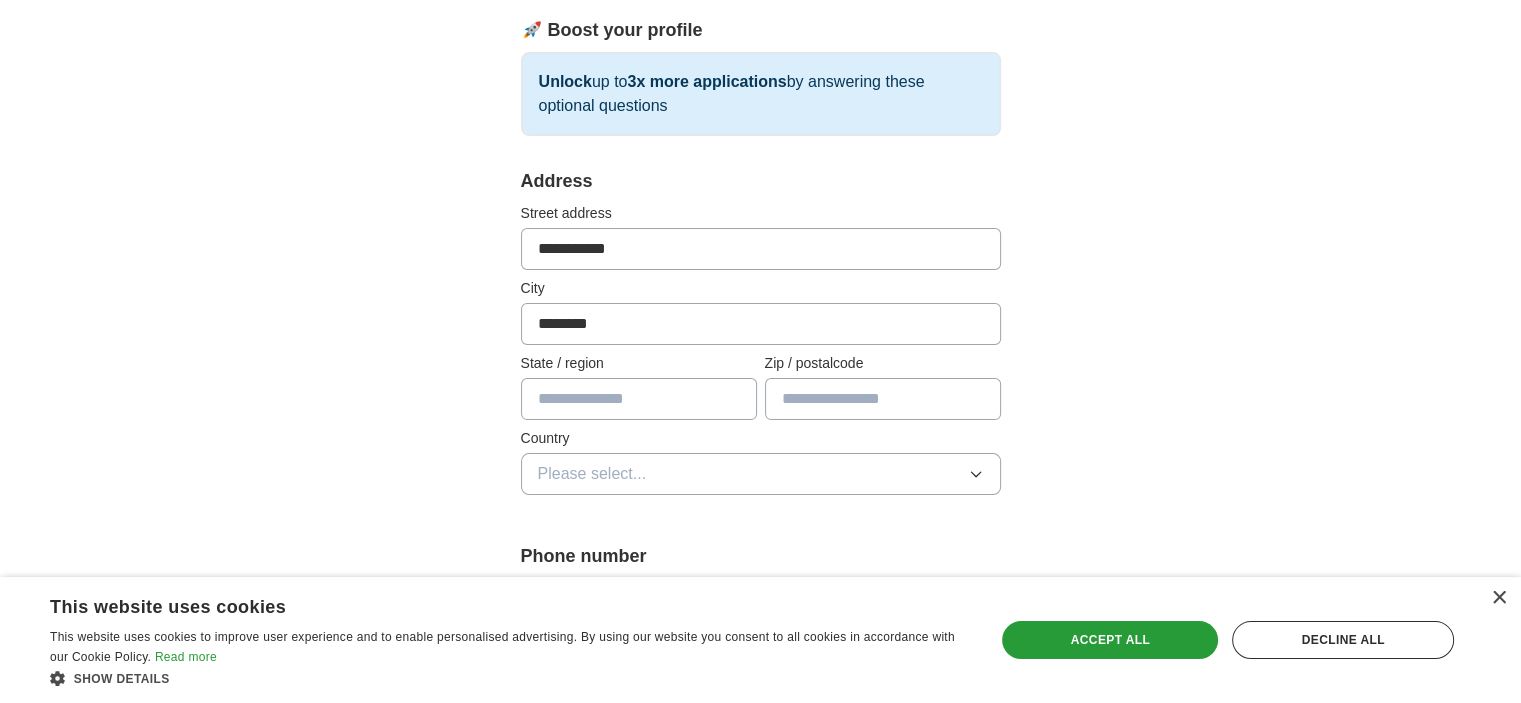 type on "**" 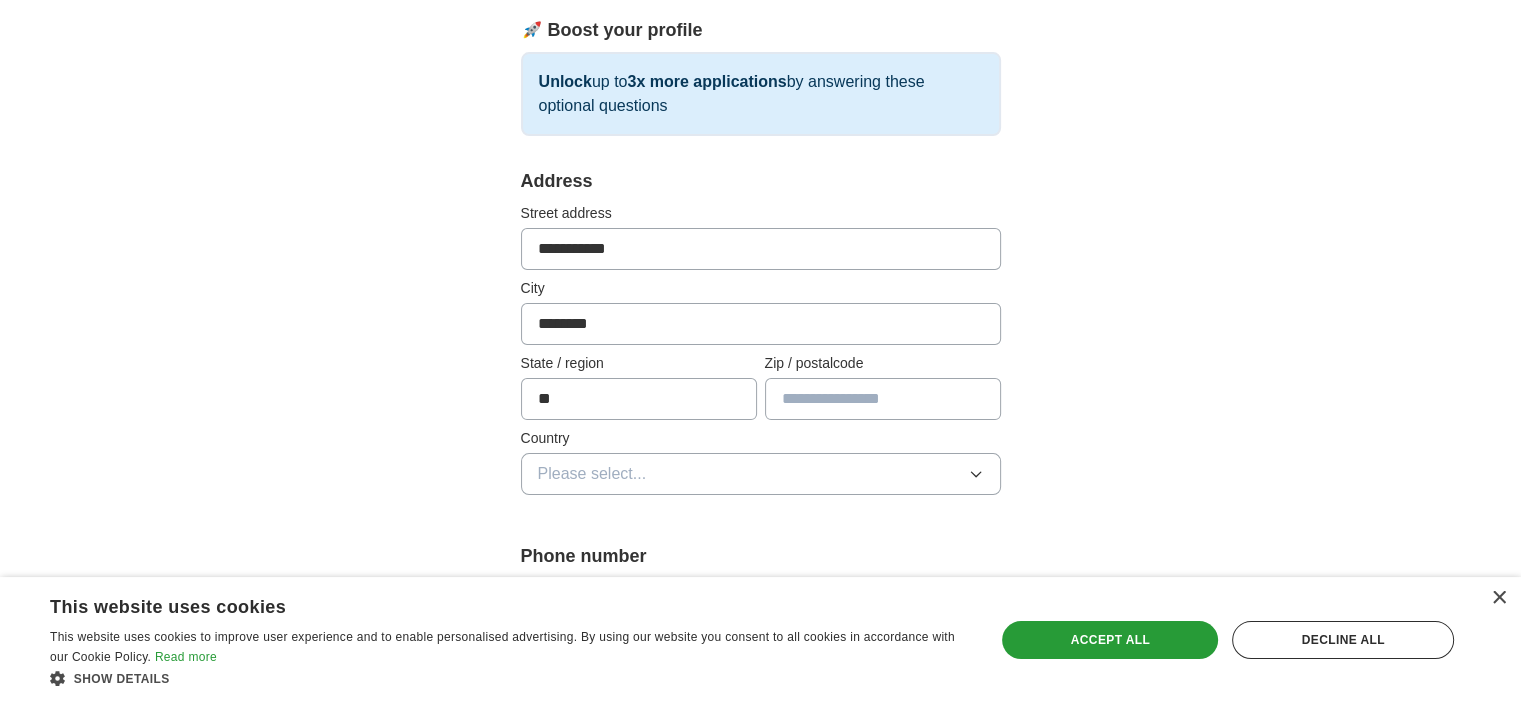 type on "*****" 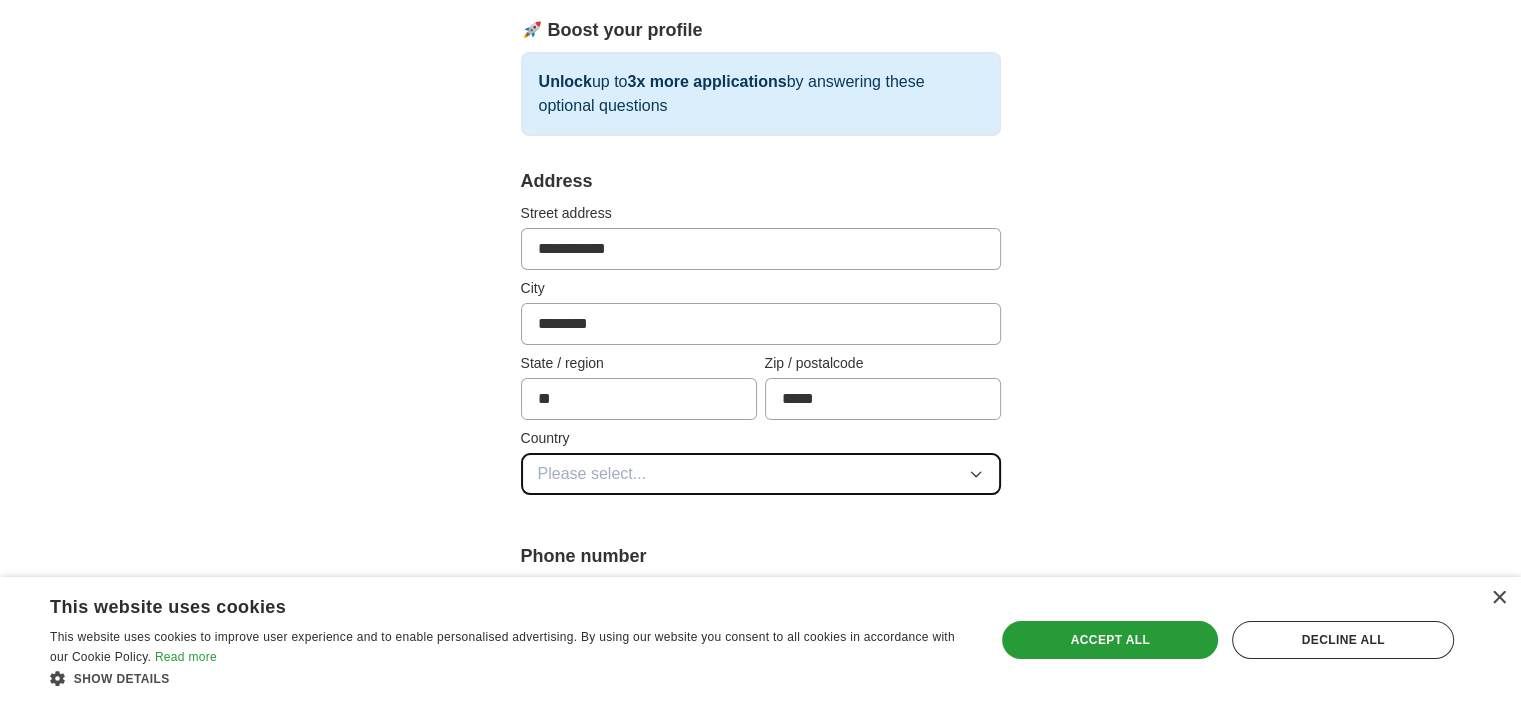 click on "Please select..." at bounding box center (761, 474) 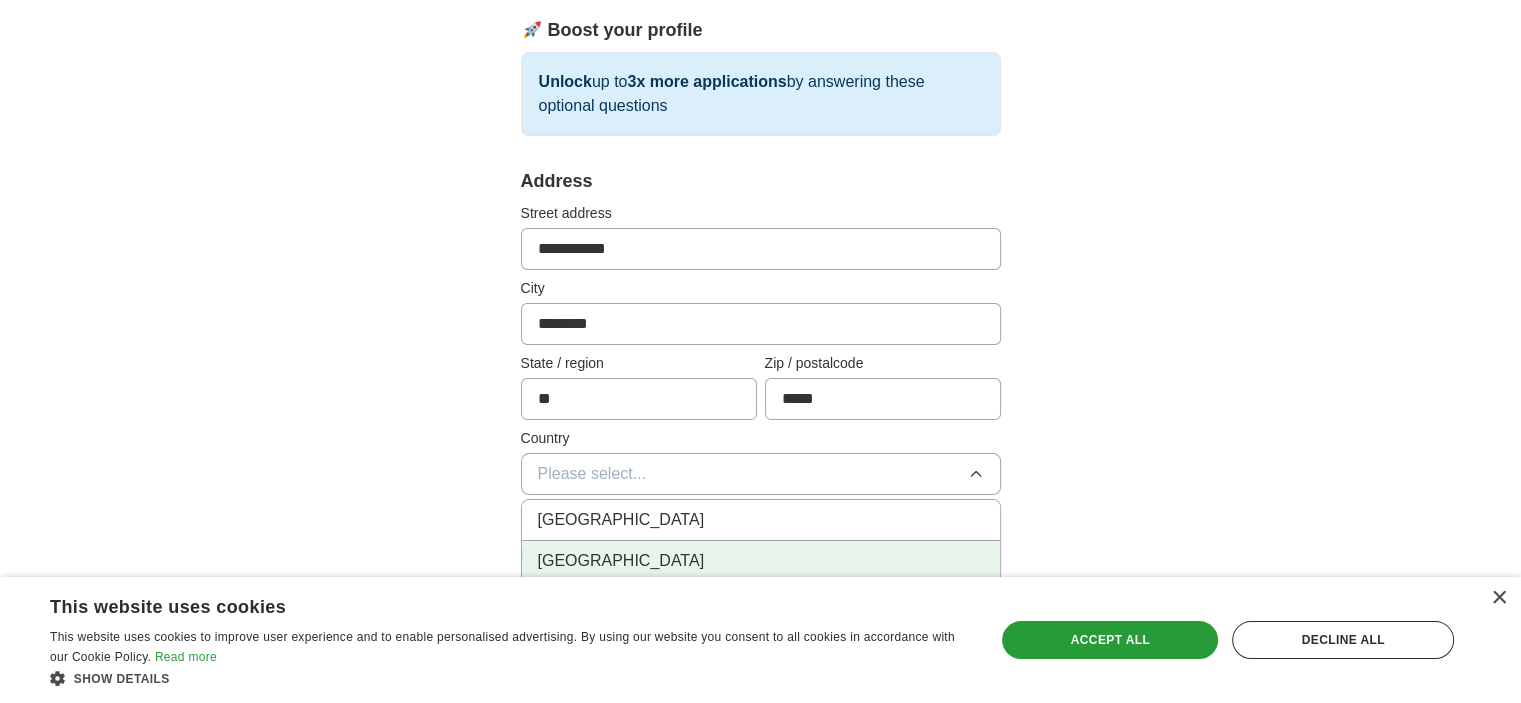 click on "[GEOGRAPHIC_DATA]" at bounding box center (621, 561) 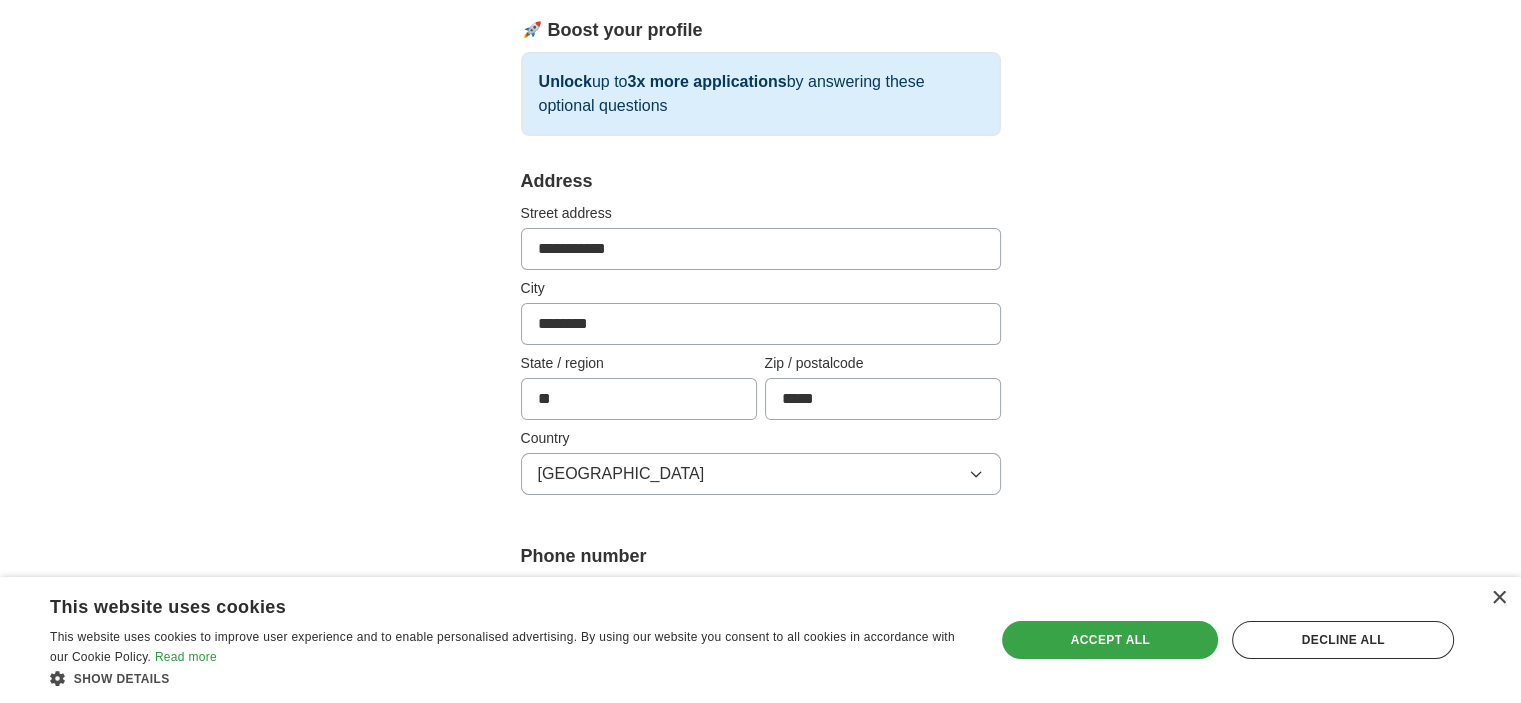 click on "Accept all" at bounding box center [1110, 640] 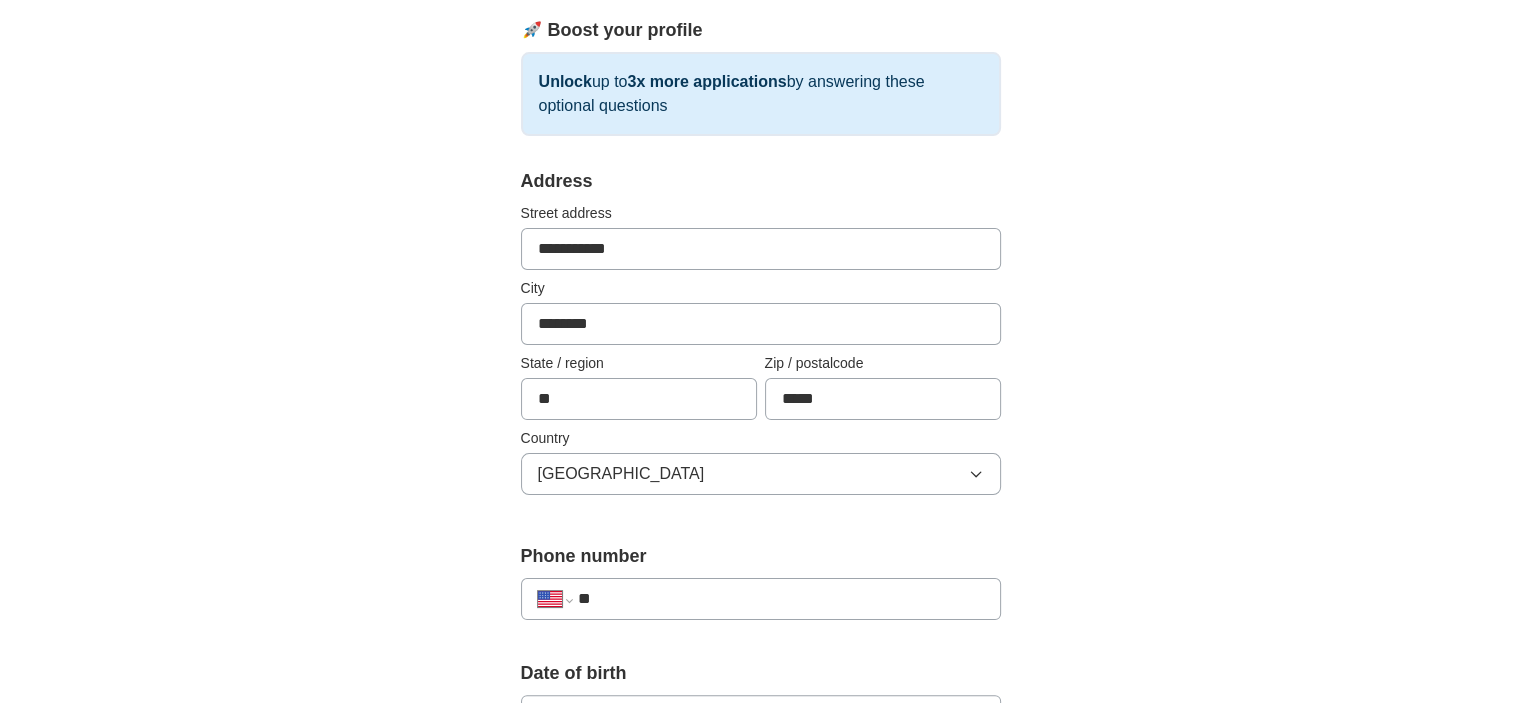 click on "**********" at bounding box center (760, 686) 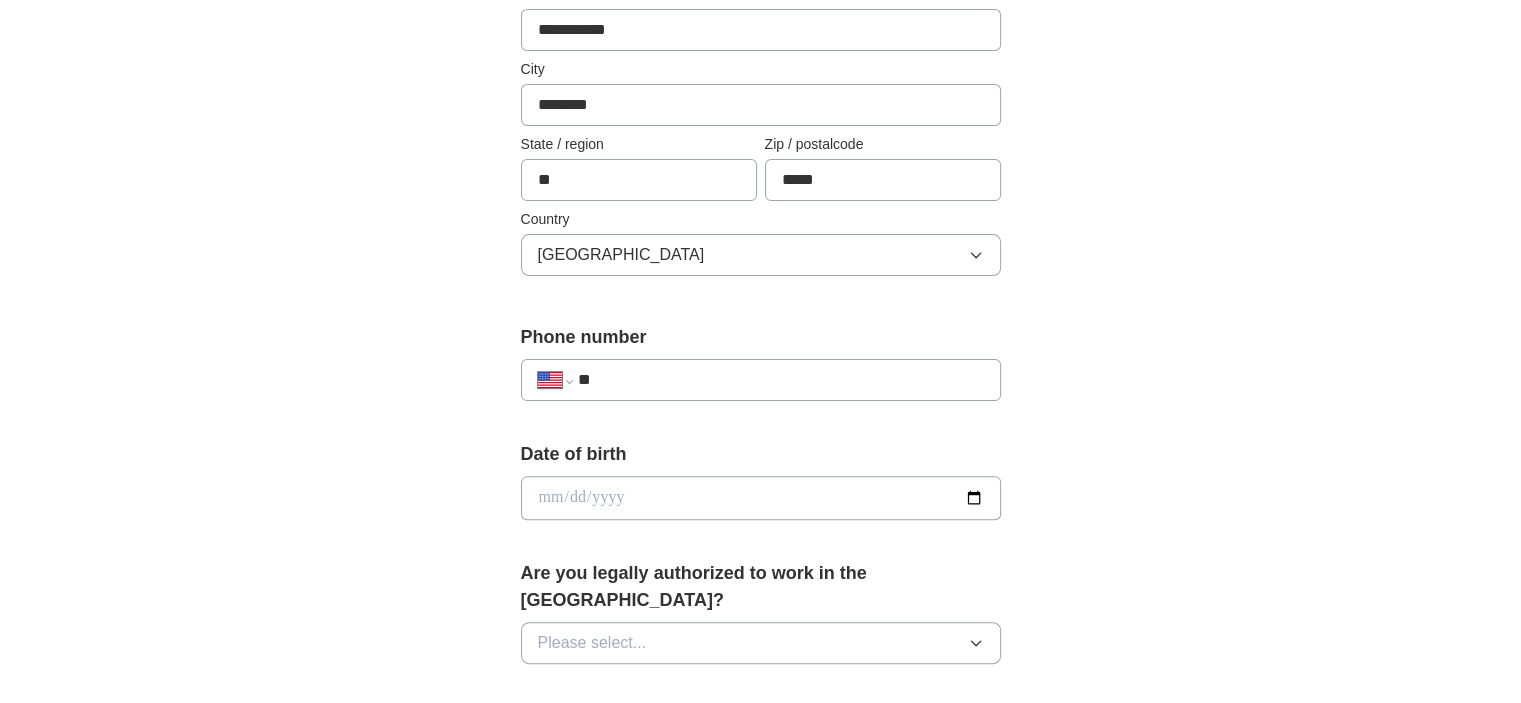 scroll, scrollTop: 546, scrollLeft: 0, axis: vertical 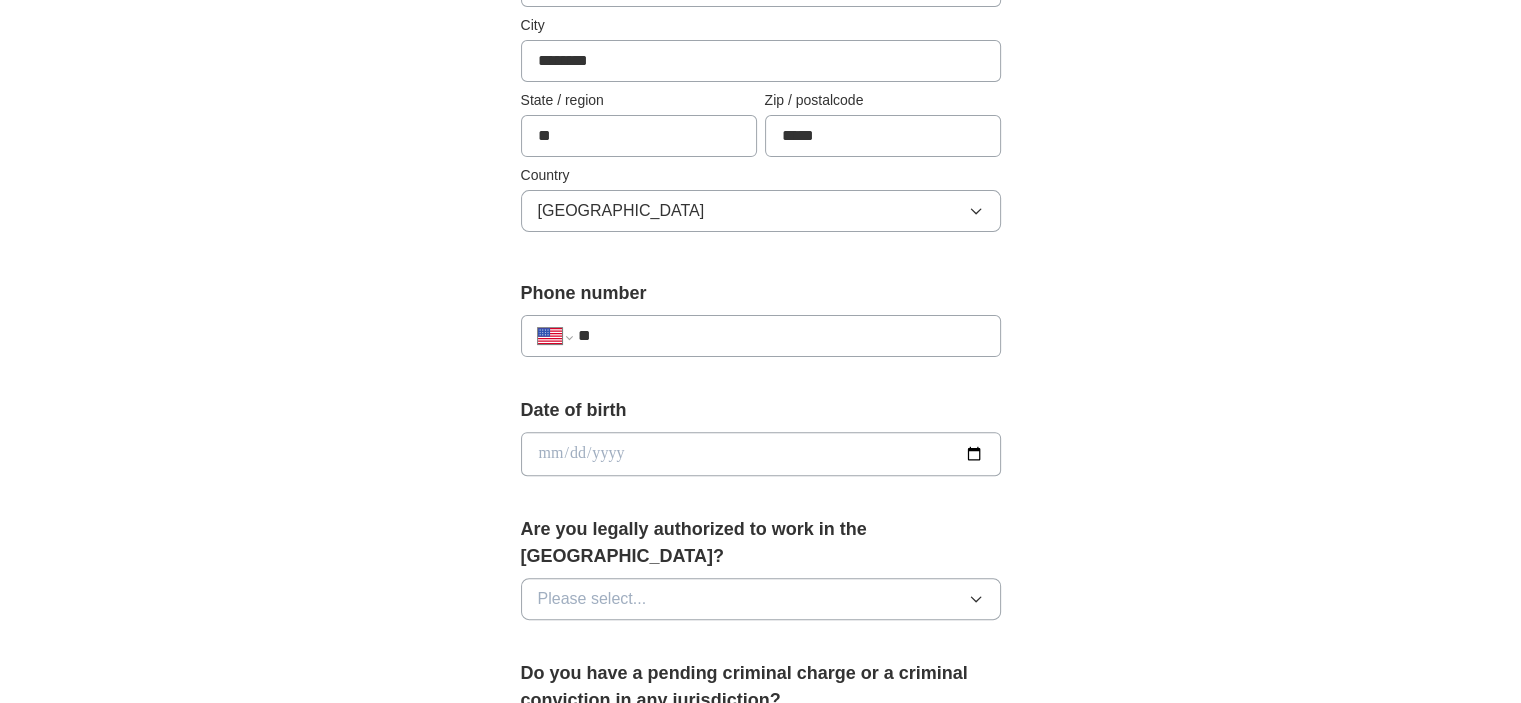 click on "**" at bounding box center [780, 336] 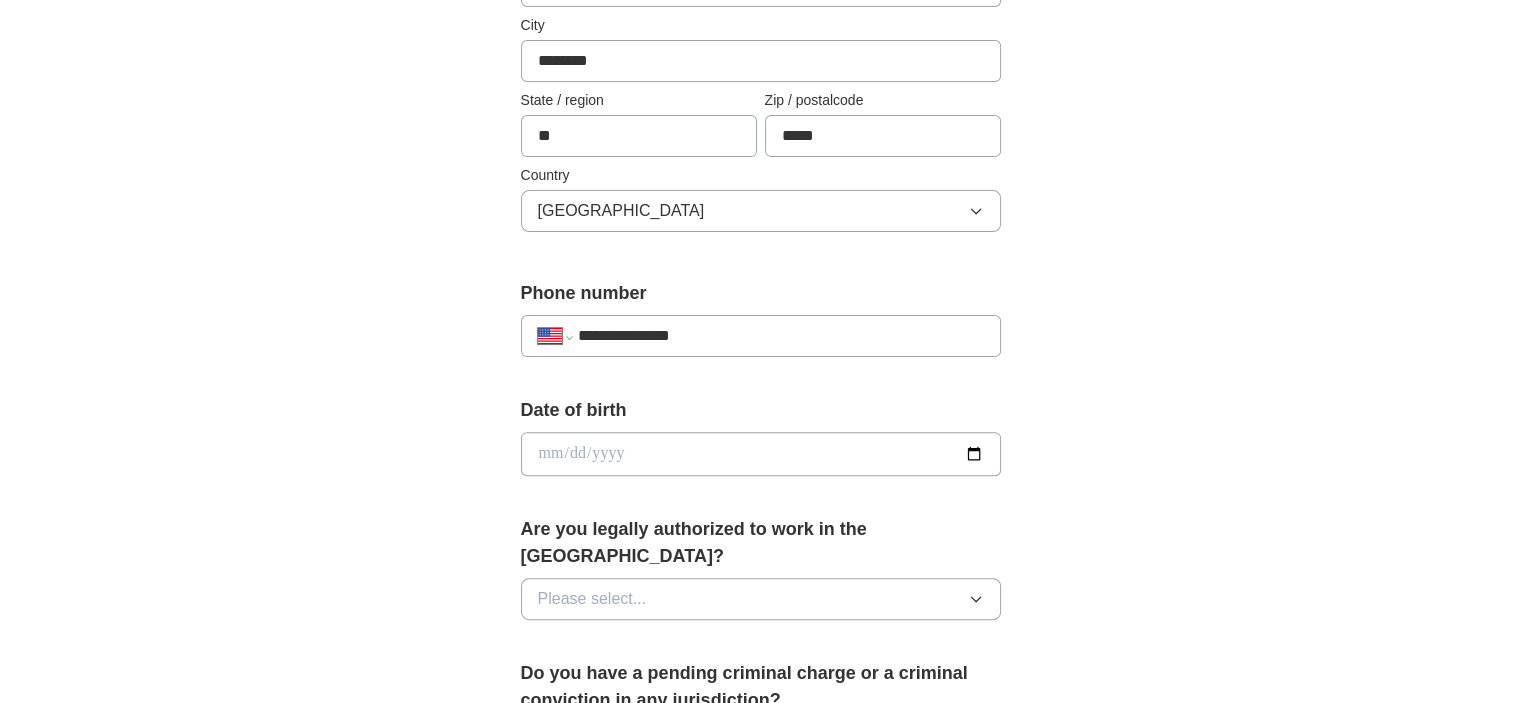 type on "**********" 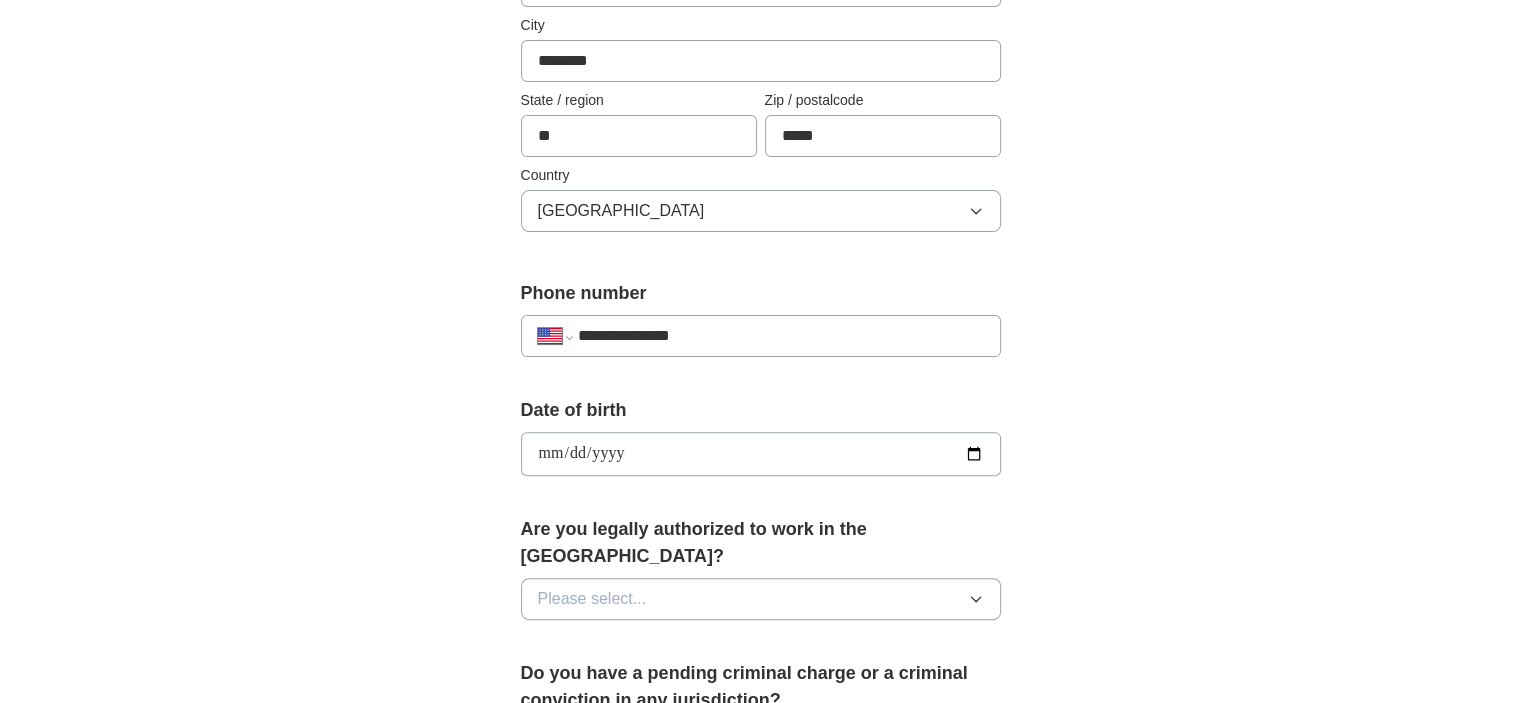 type on "**********" 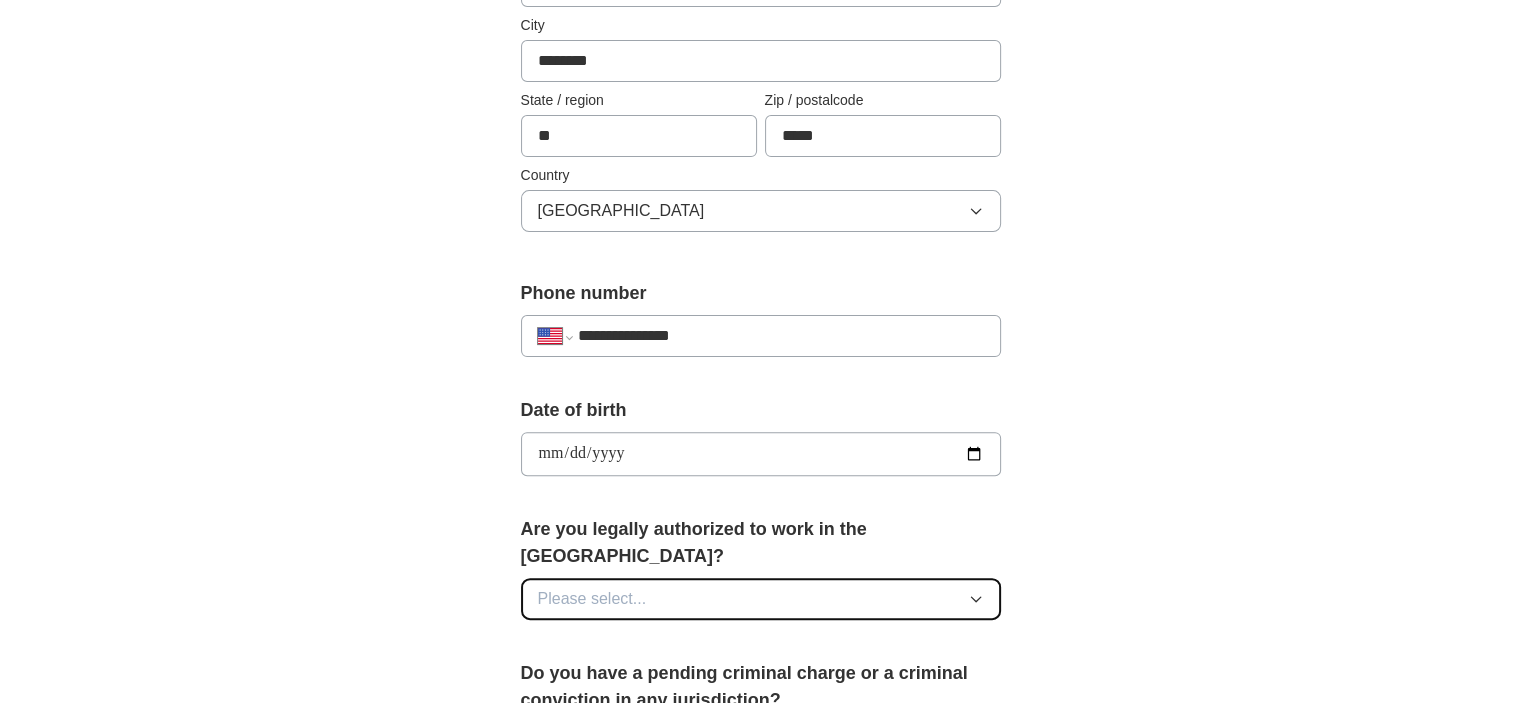 type 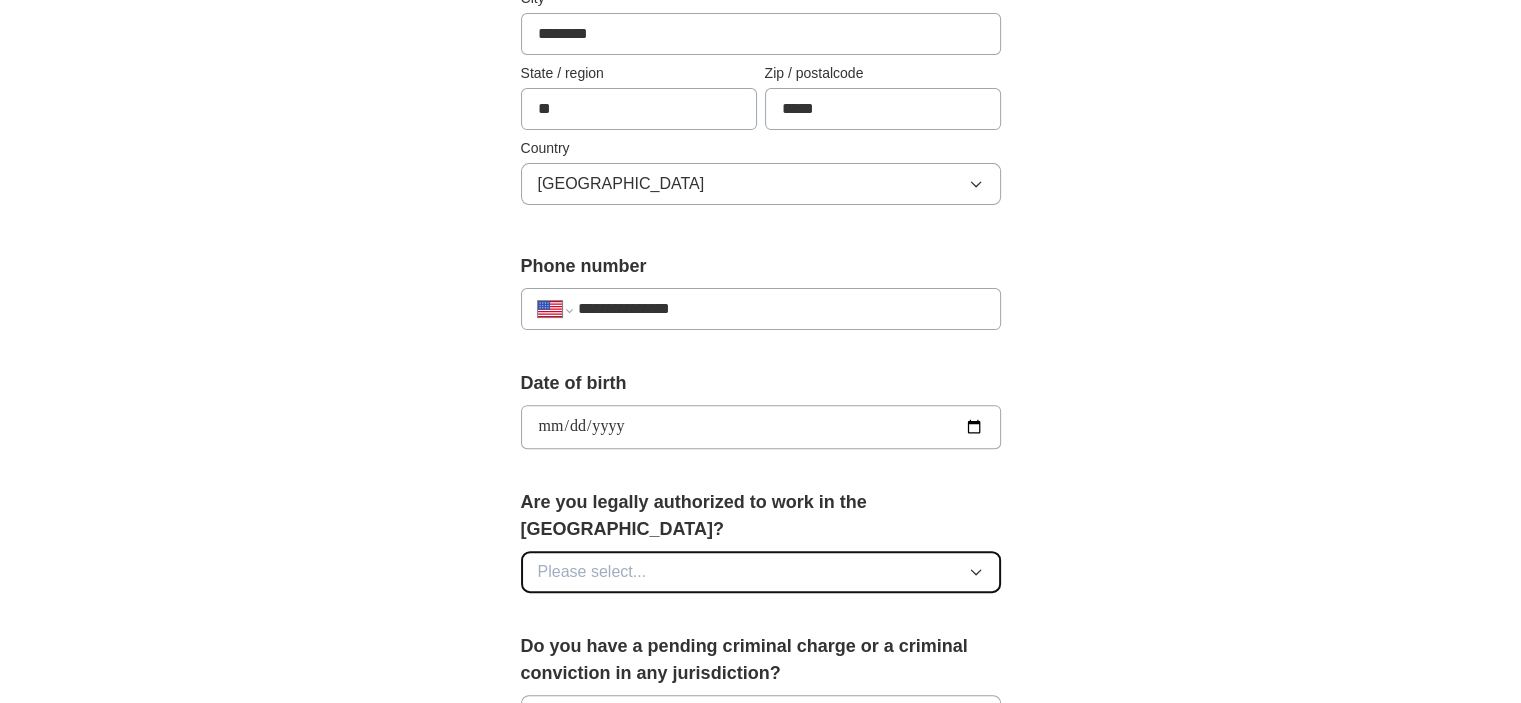 scroll, scrollTop: 586, scrollLeft: 0, axis: vertical 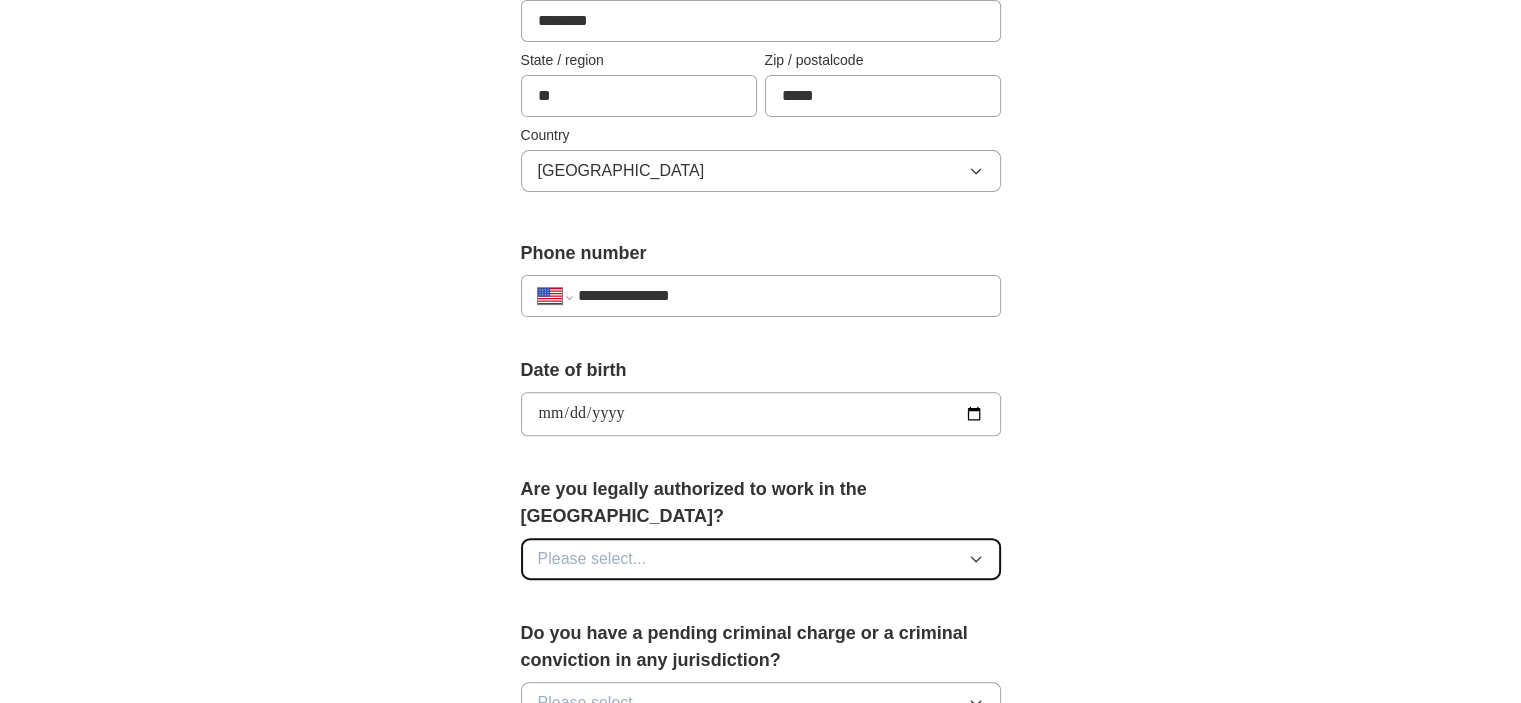 click on "Please select..." at bounding box center (761, 559) 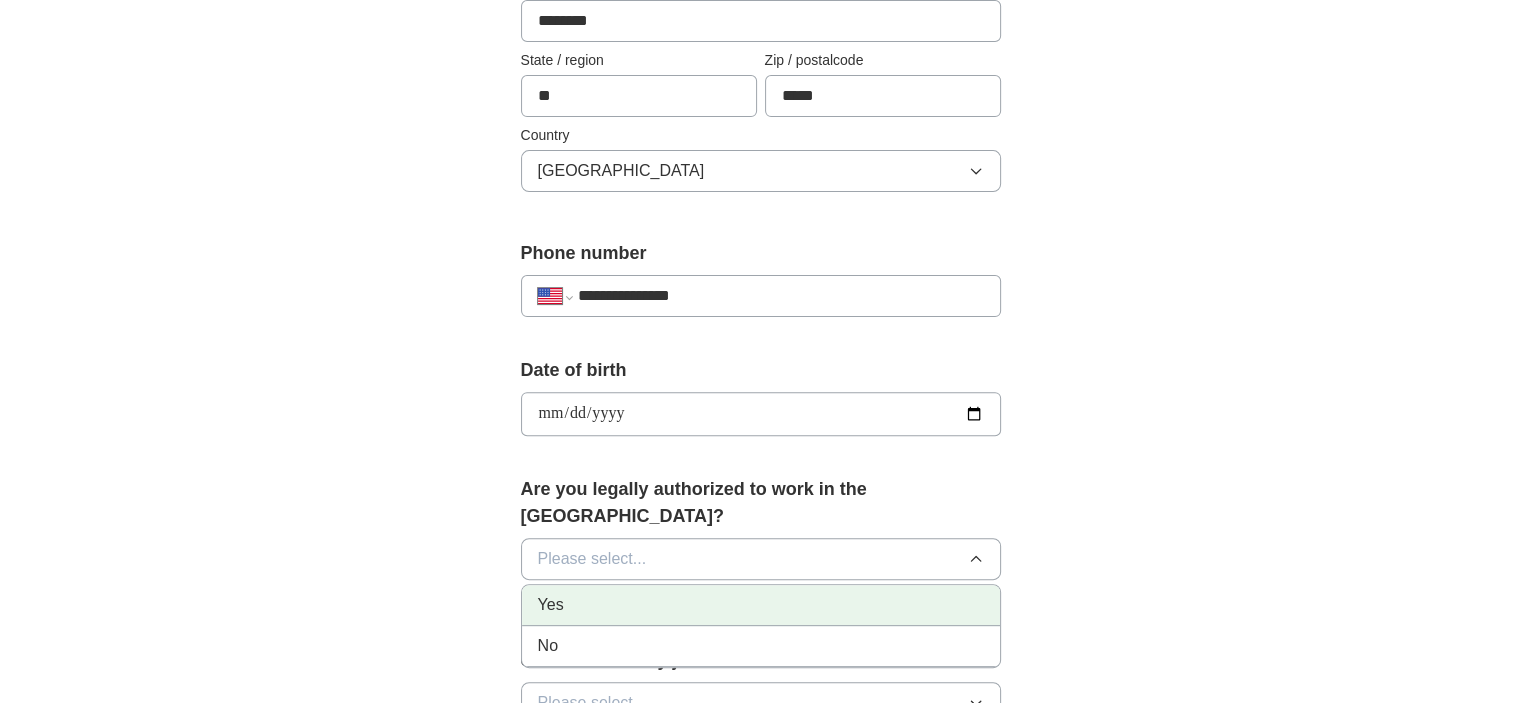 click on "Yes" at bounding box center (761, 605) 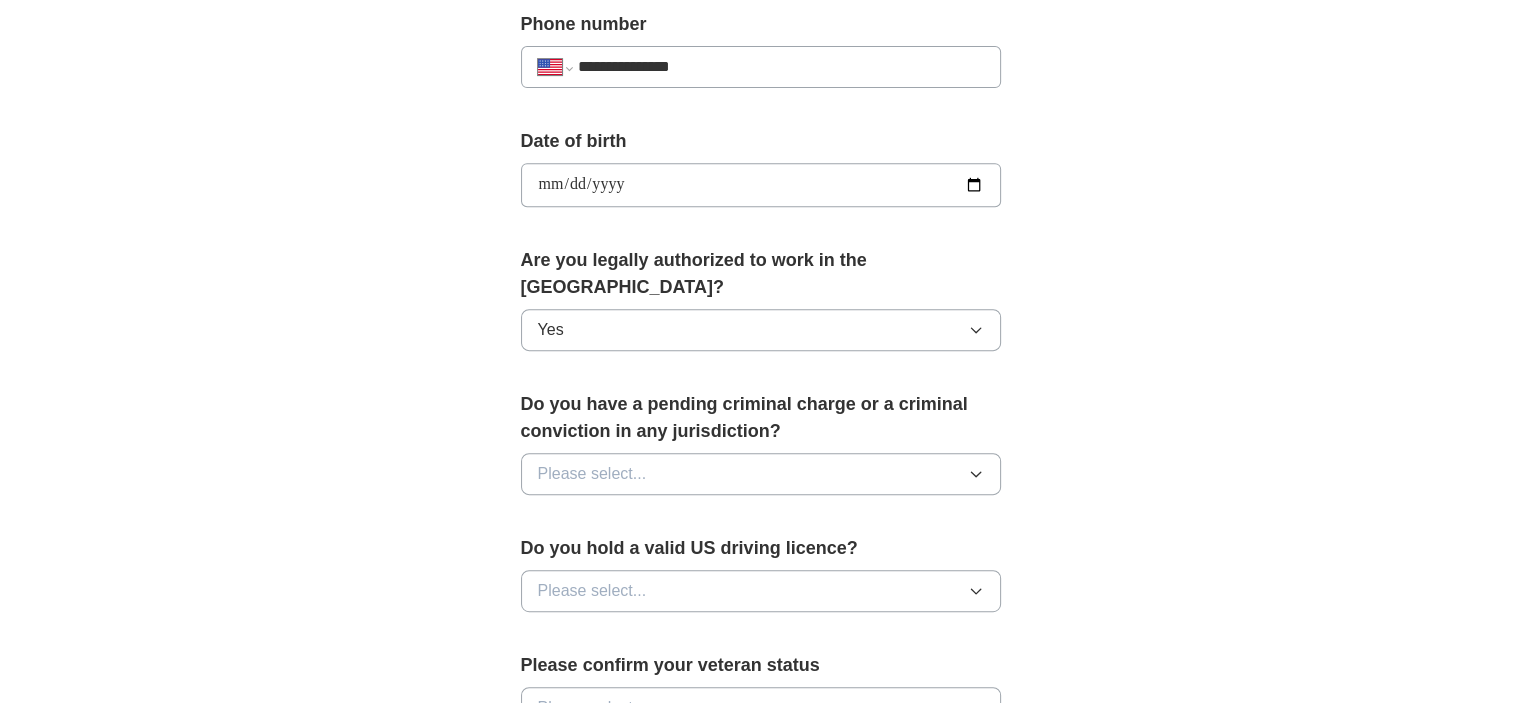 scroll, scrollTop: 817, scrollLeft: 0, axis: vertical 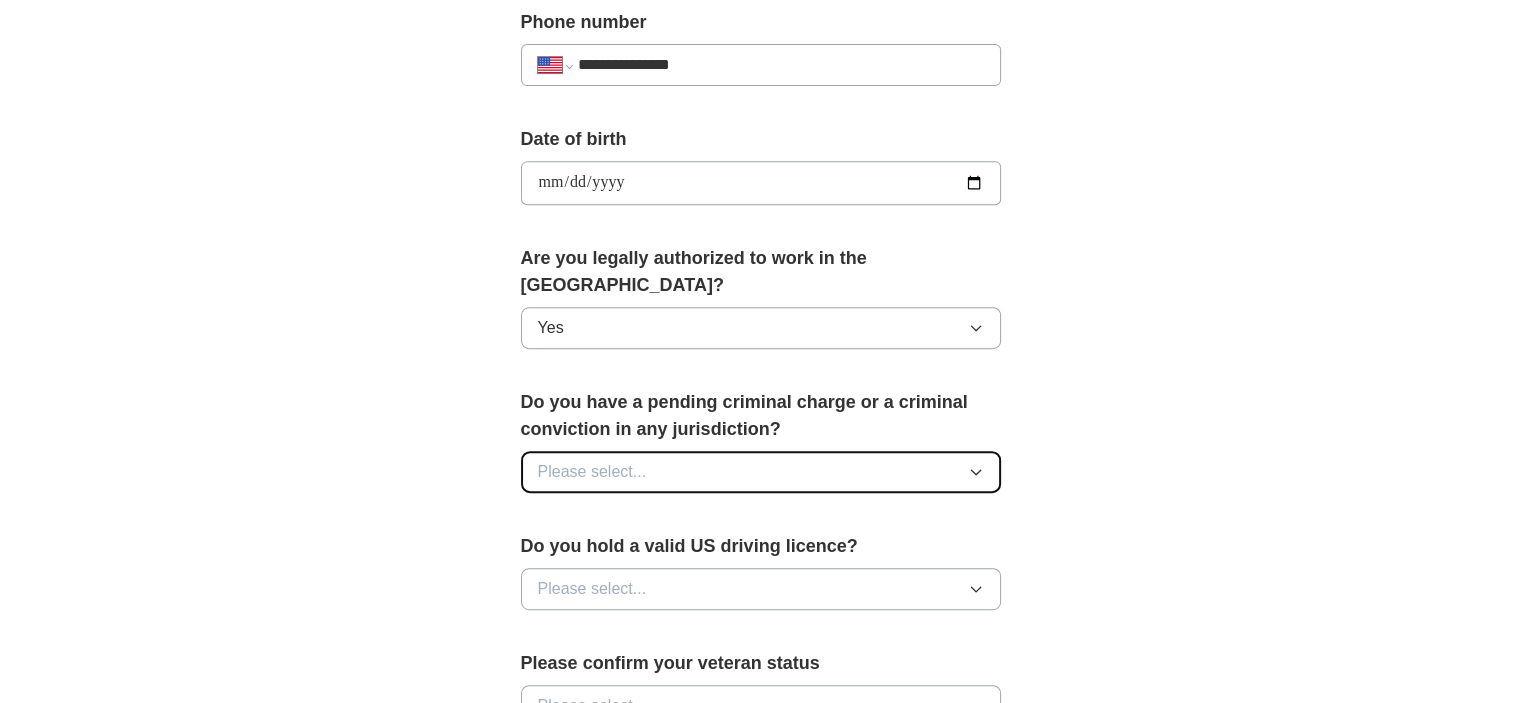 click on "Please select..." at bounding box center [761, 472] 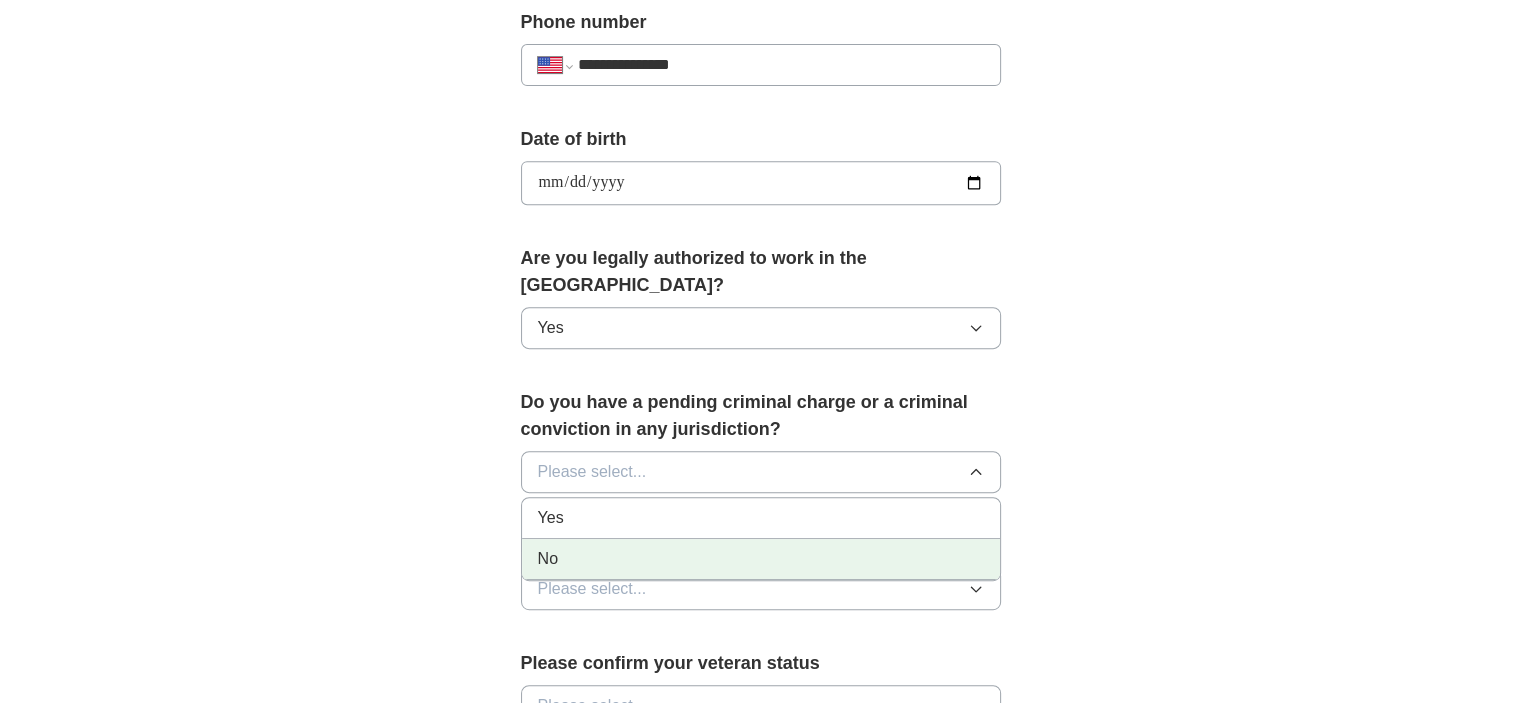 click on "No" at bounding box center (761, 559) 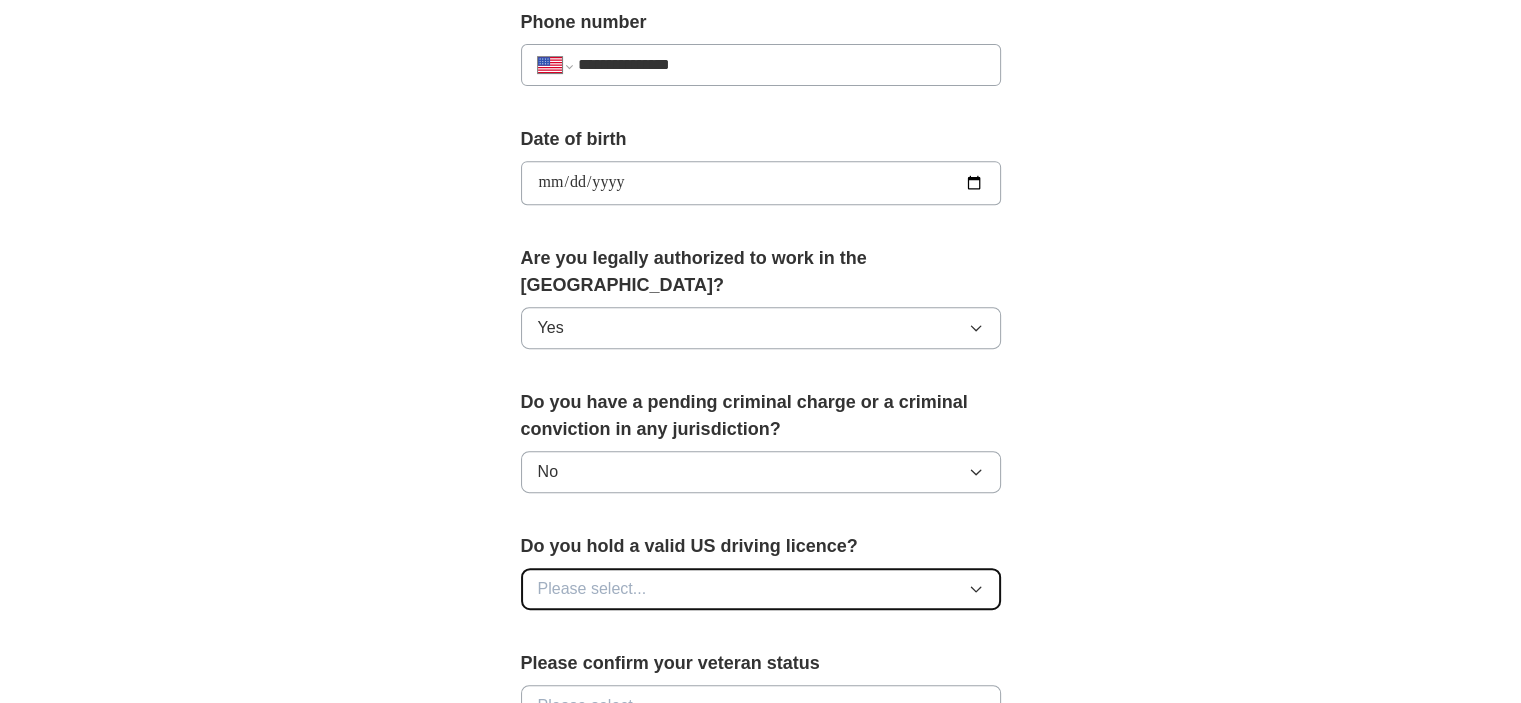 click on "Please select..." at bounding box center (761, 589) 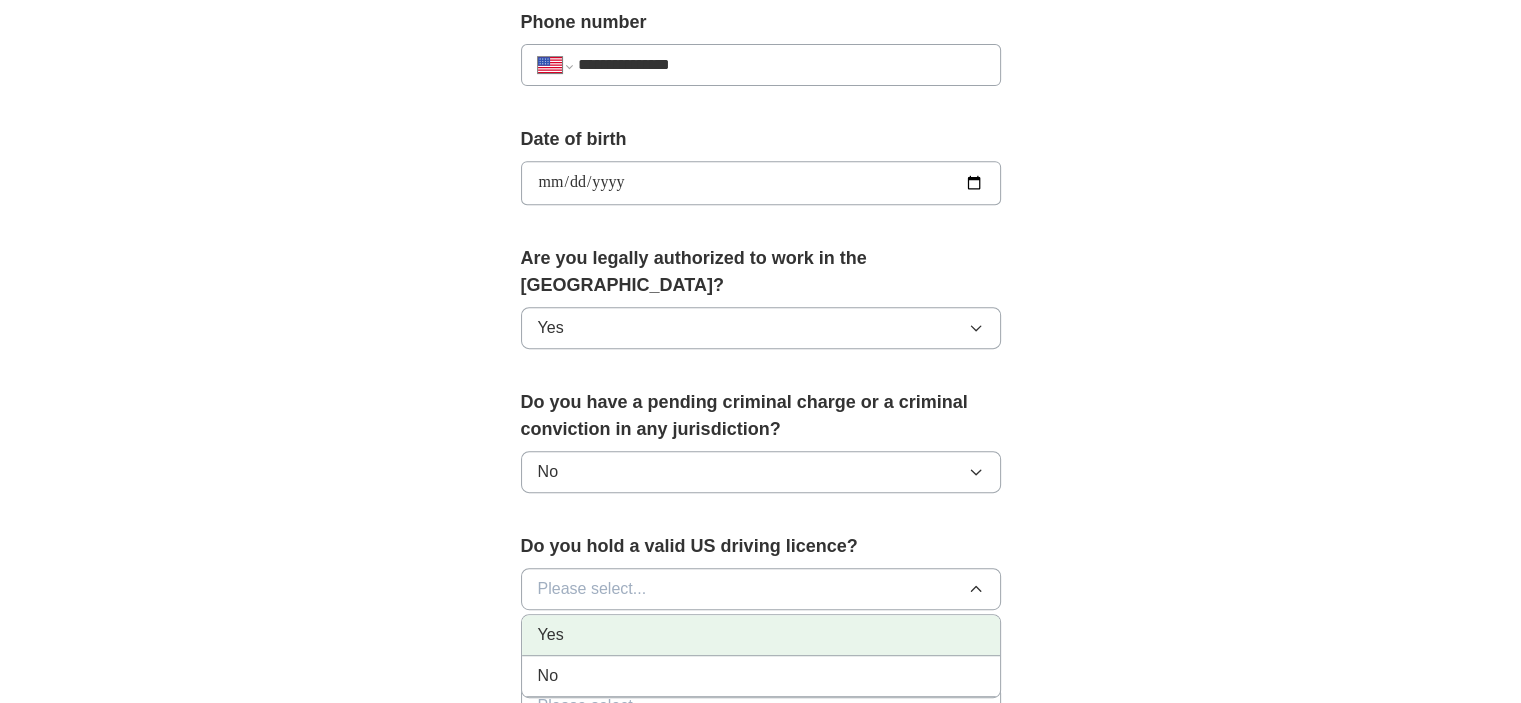 click on "Yes" at bounding box center [761, 635] 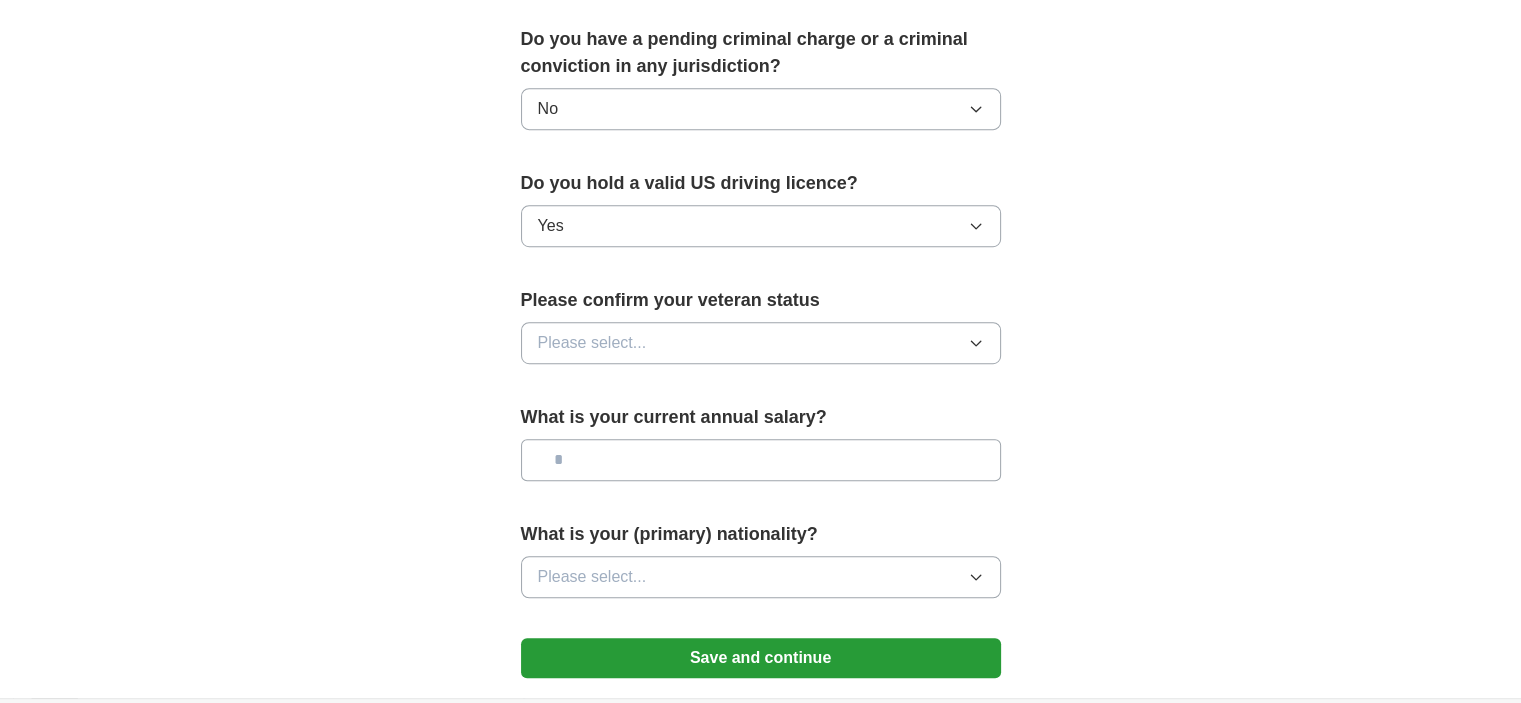 scroll, scrollTop: 1201, scrollLeft: 0, axis: vertical 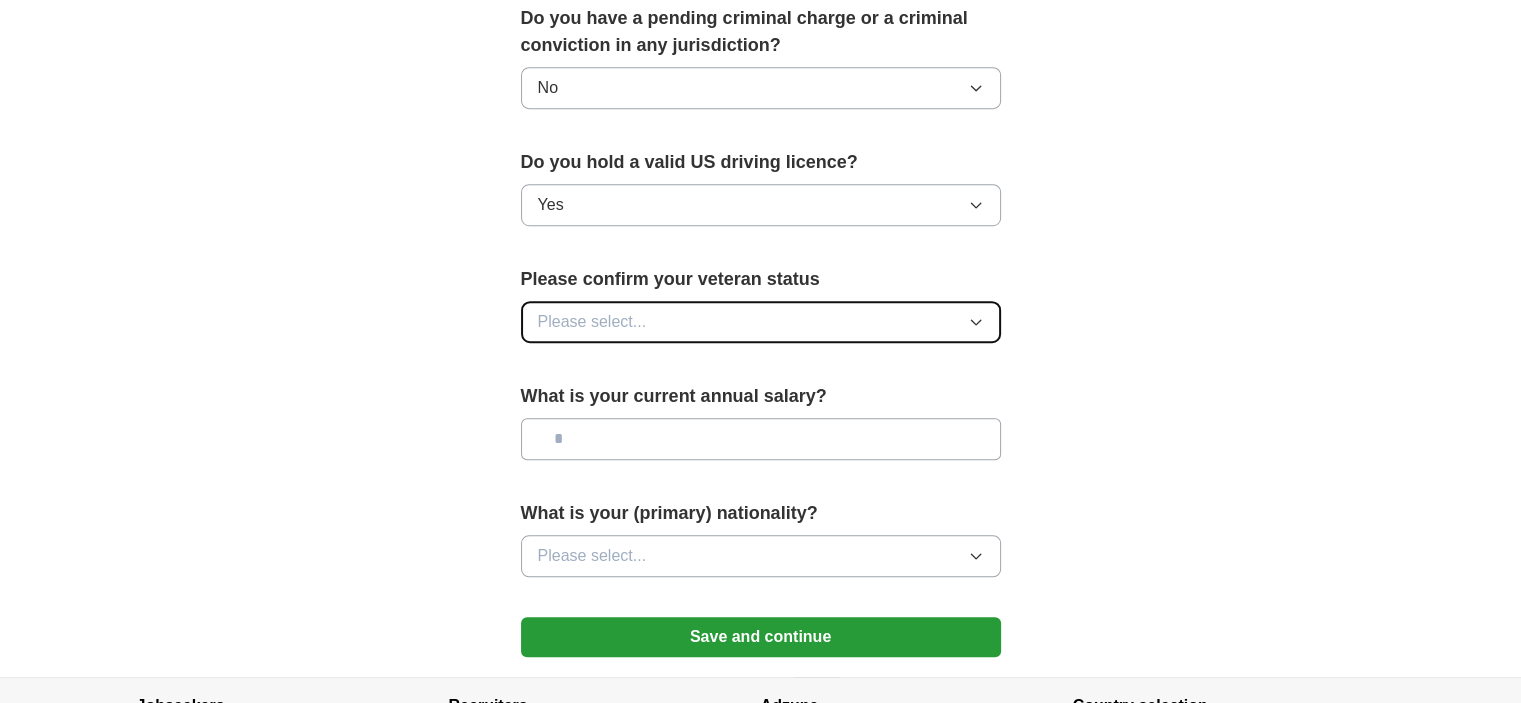 click on "Please select..." at bounding box center [761, 322] 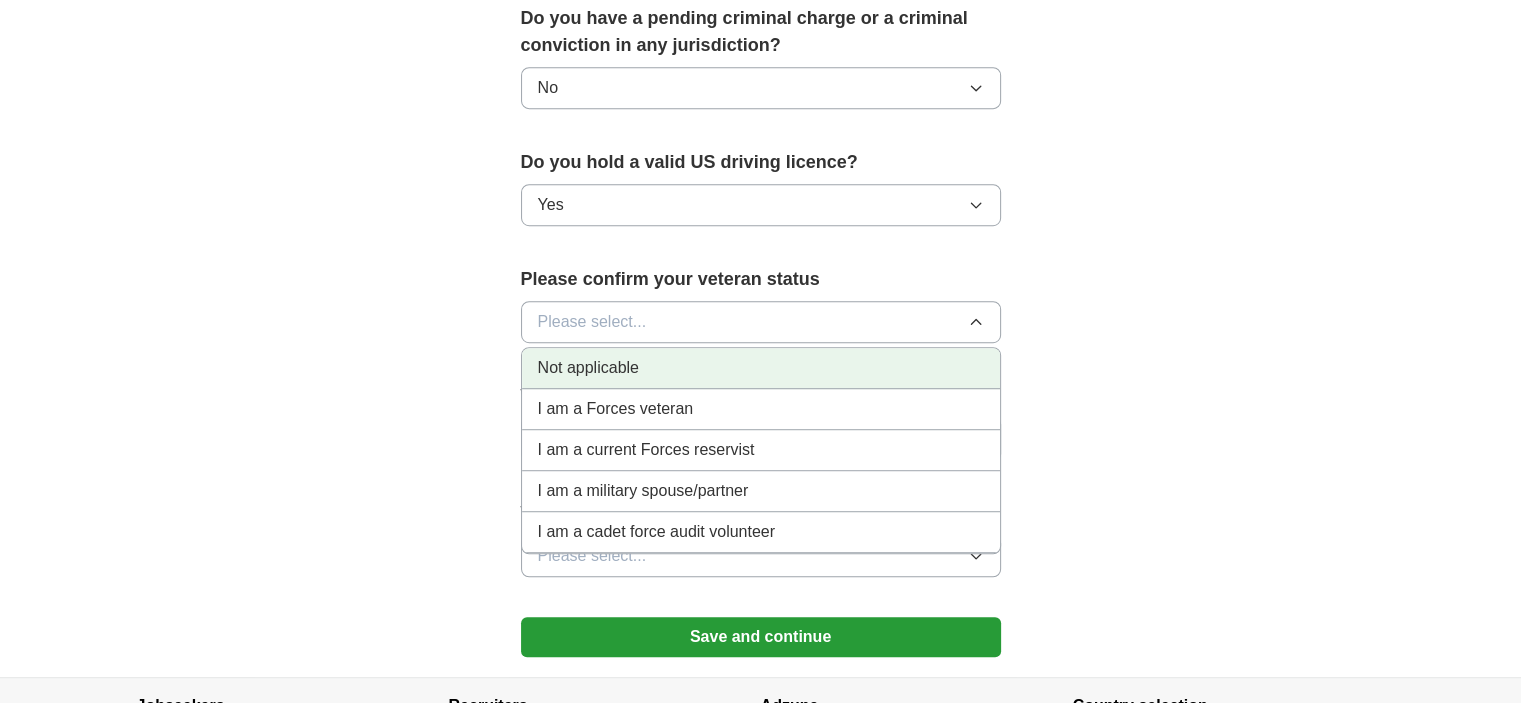 click on "Not applicable" at bounding box center [761, 368] 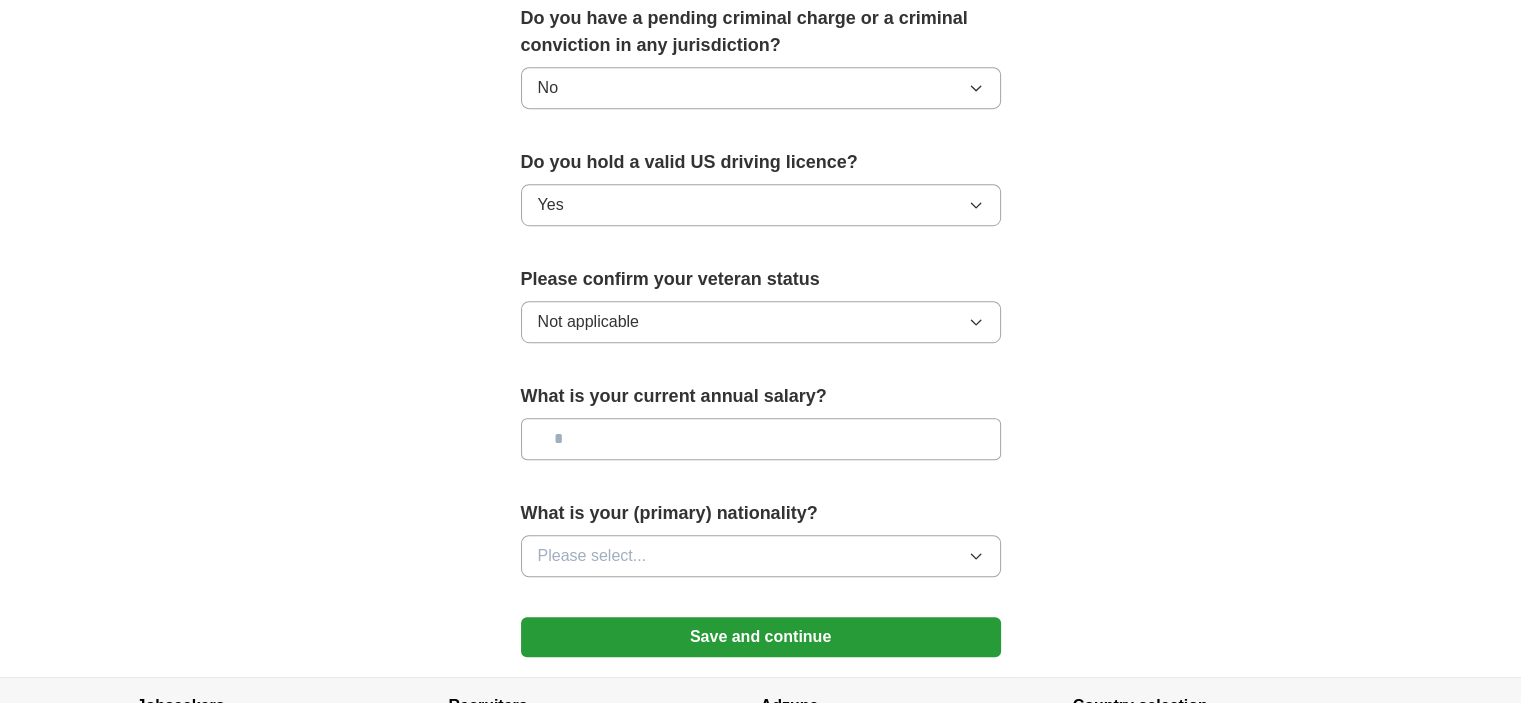 click at bounding box center (761, 439) 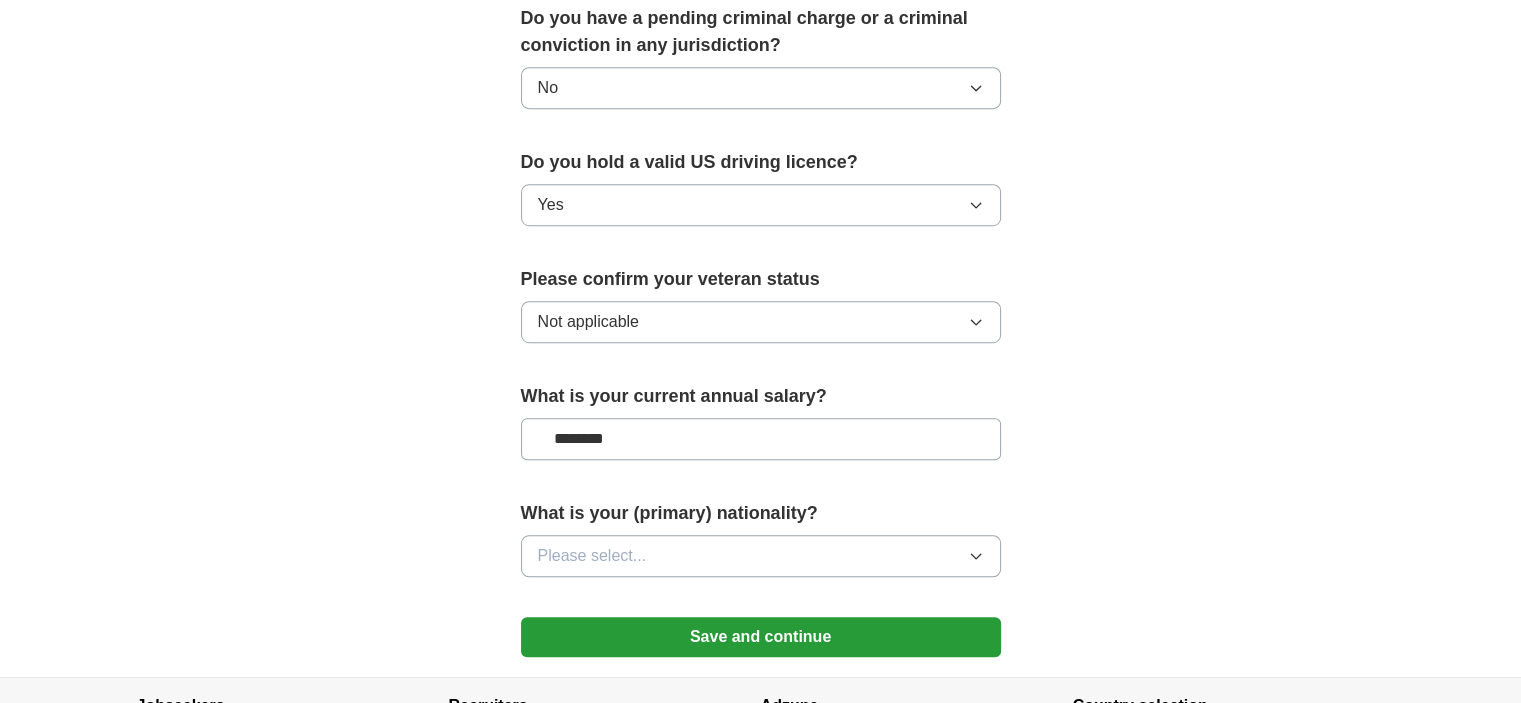 type on "********" 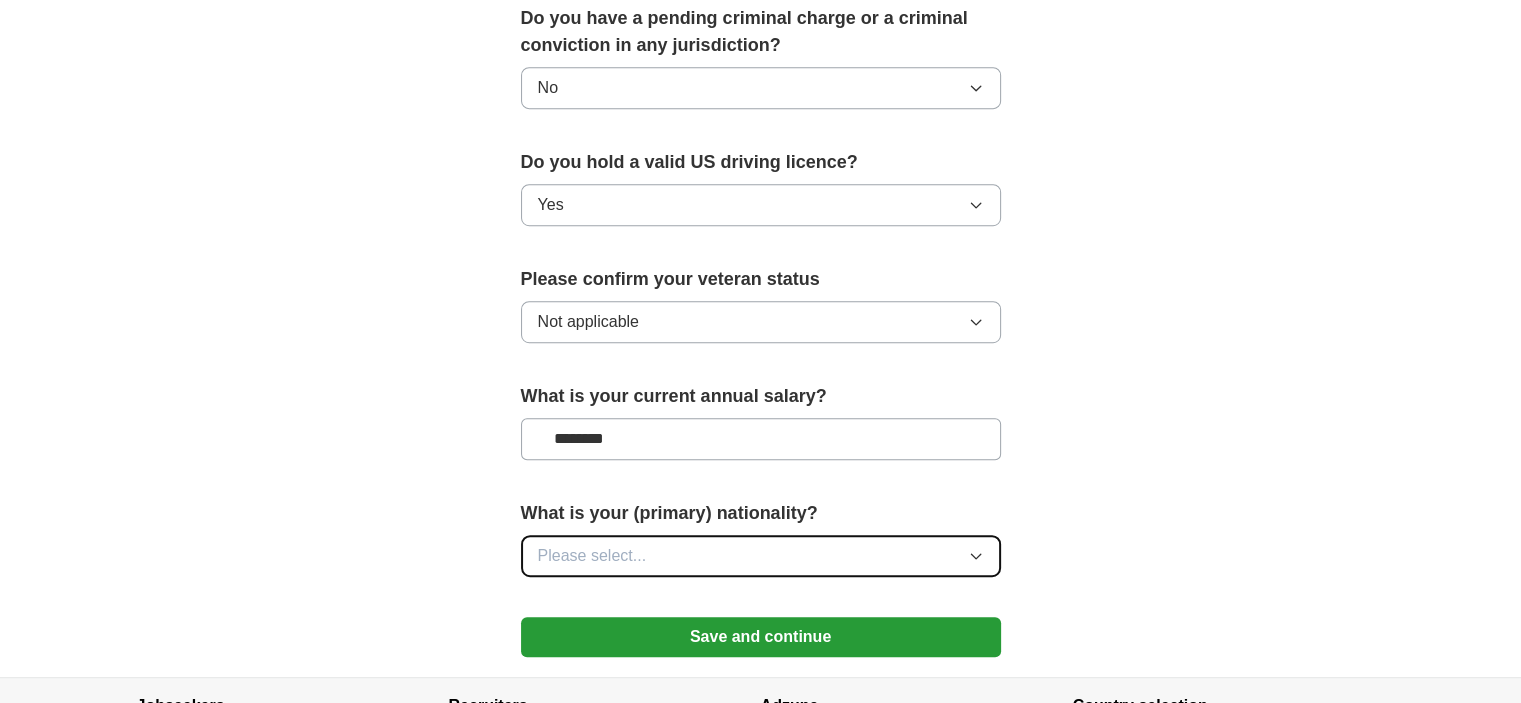 type 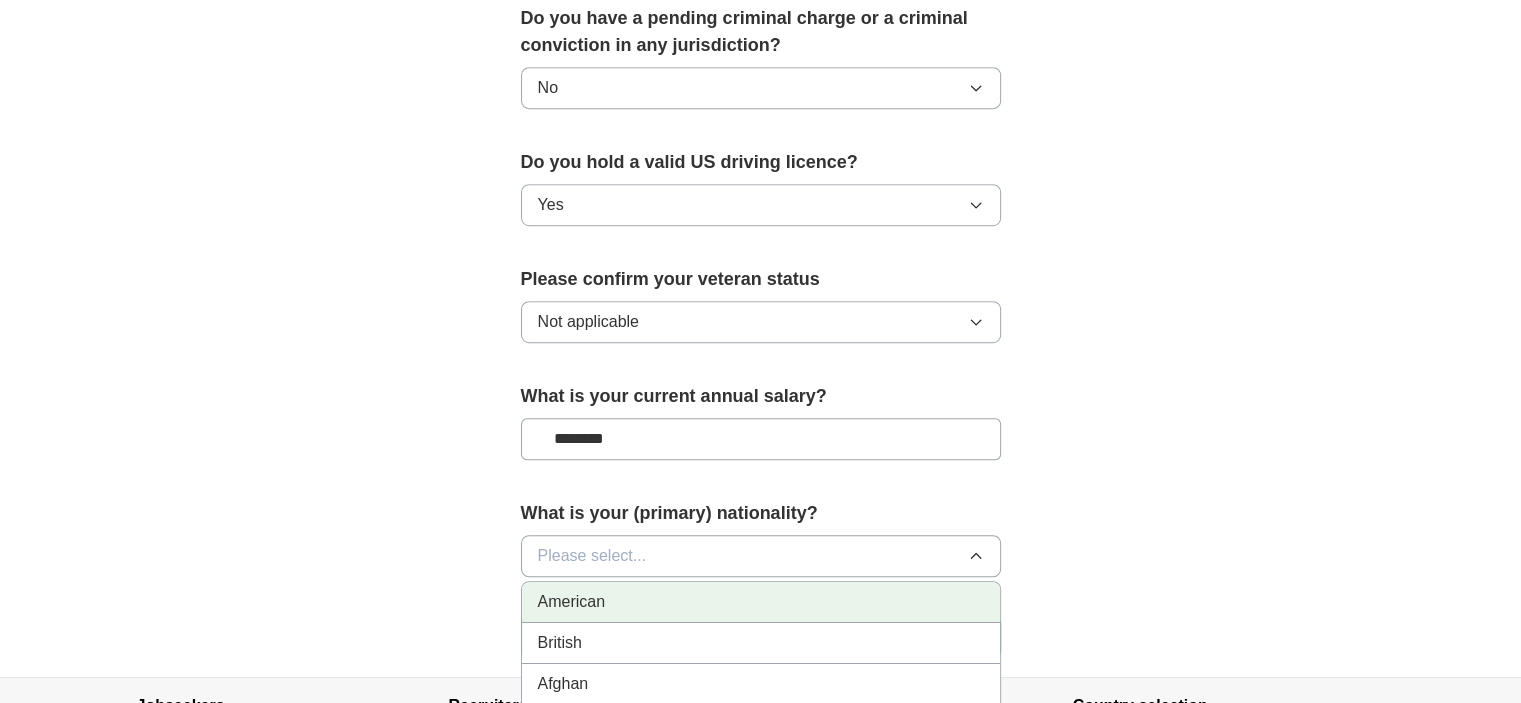 click on "American" at bounding box center [761, 602] 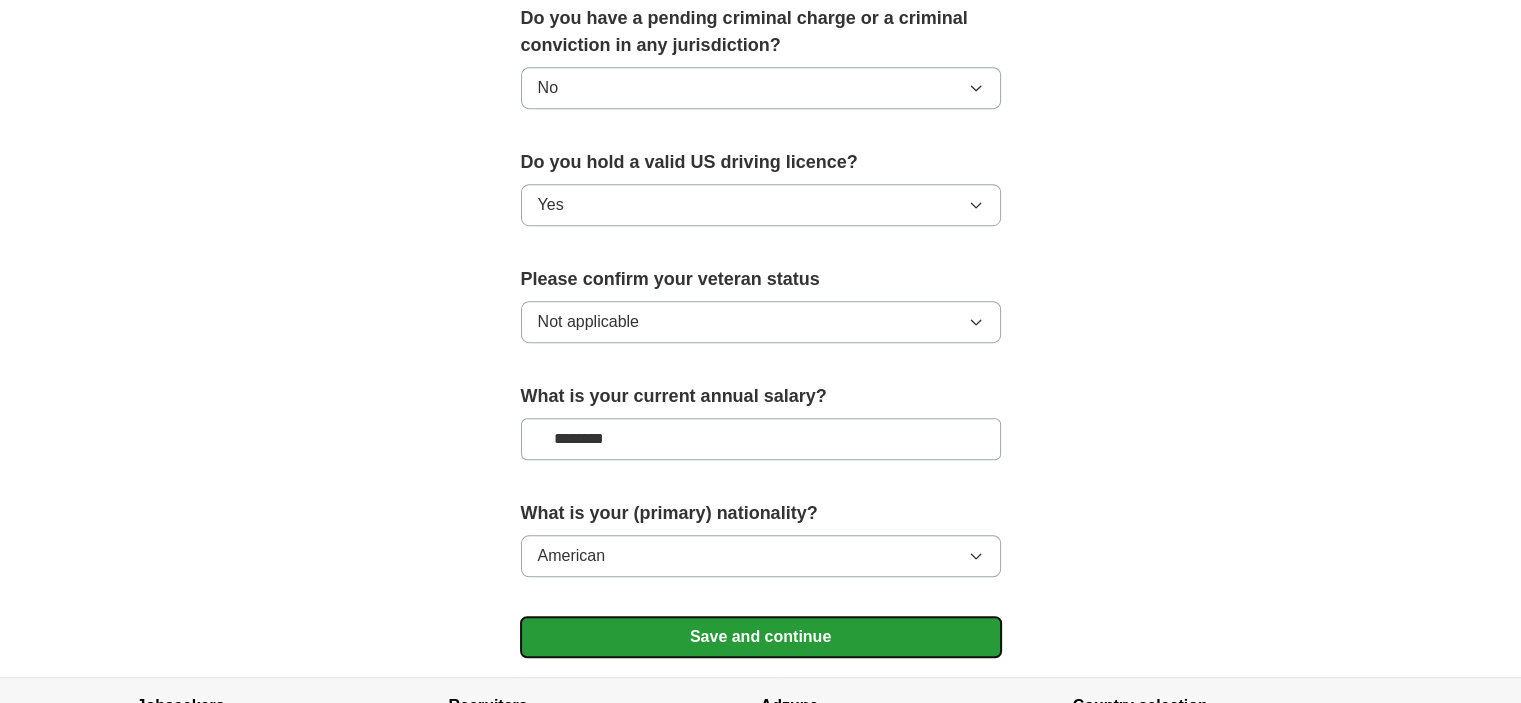 click on "Save and continue" at bounding box center (761, 637) 